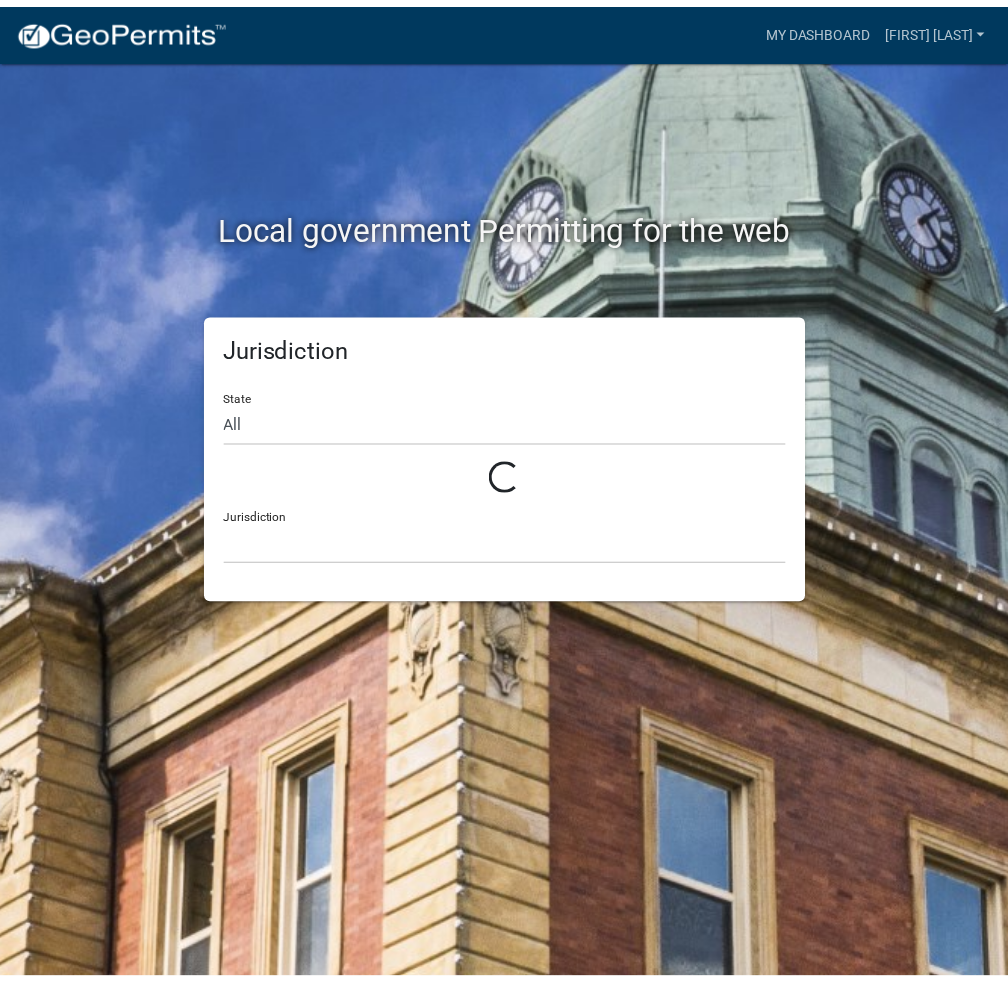 scroll, scrollTop: 0, scrollLeft: 0, axis: both 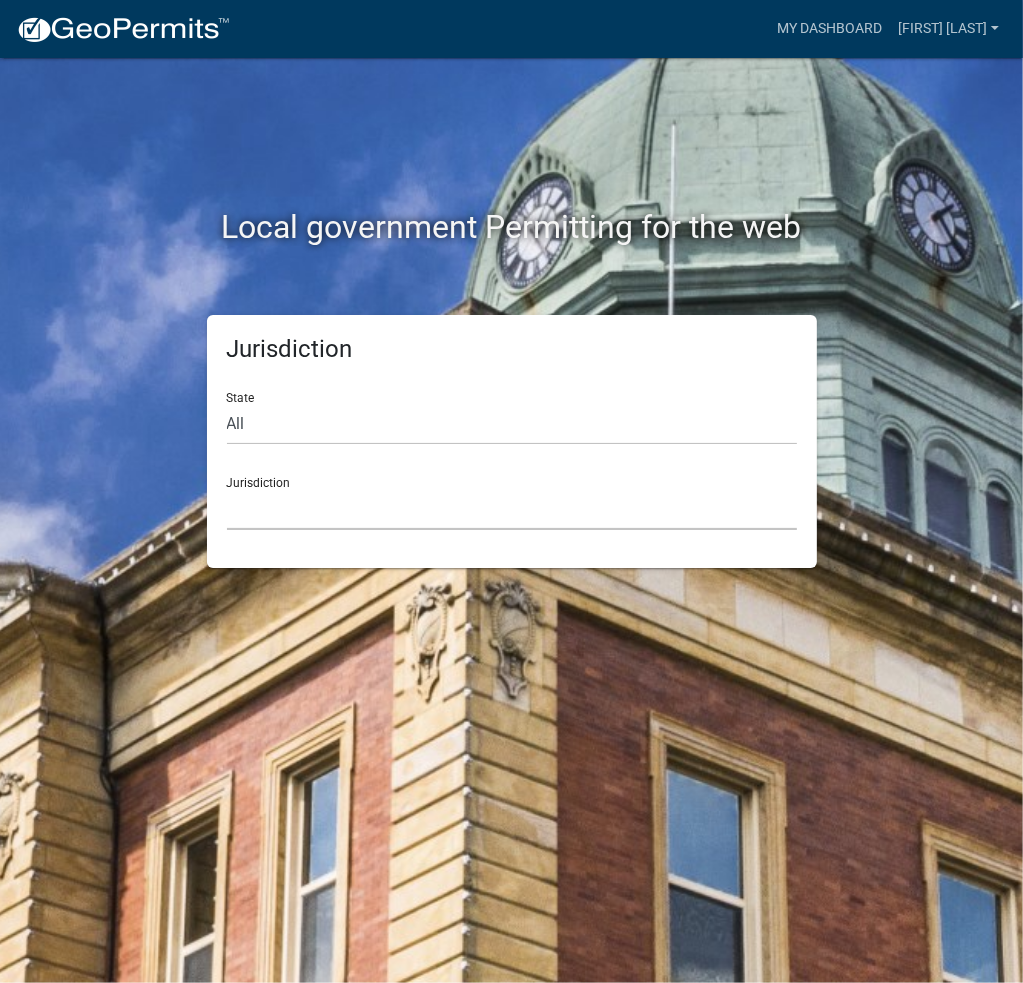 click on "[COUNTY] County, [STATE] City of [CITY], [STATE] [COUNTY] County, [STATE] [COUNTY] County, [STATE] [COUNTY] County, [STATE] [COUNTY] County, [STATE] [COUNTY] County, [STATE] [COUNTY] County, [STATE] [COUNTY] County, [STATE] [COUNTY] County, [STATE] [COUNTY] County, [STATE] City of [CITY], [STATE] City of [CITY], [STATE] City of [CITY], [STATE] [COUNTY] County, [STATE] [COUNTY] County, [STATE] [COUNTY] County, [STATE] [COUNTY] County, [STATE] [COUNTY] County, [STATE] [COUNTY] County, [STATE] [COUNTY] County, [STATE] [COUNTY] County, [STATE] [COUNTY] County, [STATE] [COUNTY] County, [STATE] [COUNTY] County, [STATE] [COUNTY] County, [STATE] [COUNTY] County, [STATE] [COUNTY] County, [STATE] [COUNTY] County, [STATE] [COUNTY] County, [STATE] [COUNTY] County, [STATE] [COUNTY] County, [STATE] City of [CITY], [STATE] City of [CITY], [STATE] City of [CITY], [STATE] [COUNTY] County, [STATE] [COUNTY] County, [STATE] [COUNTY] County, [STATE]" 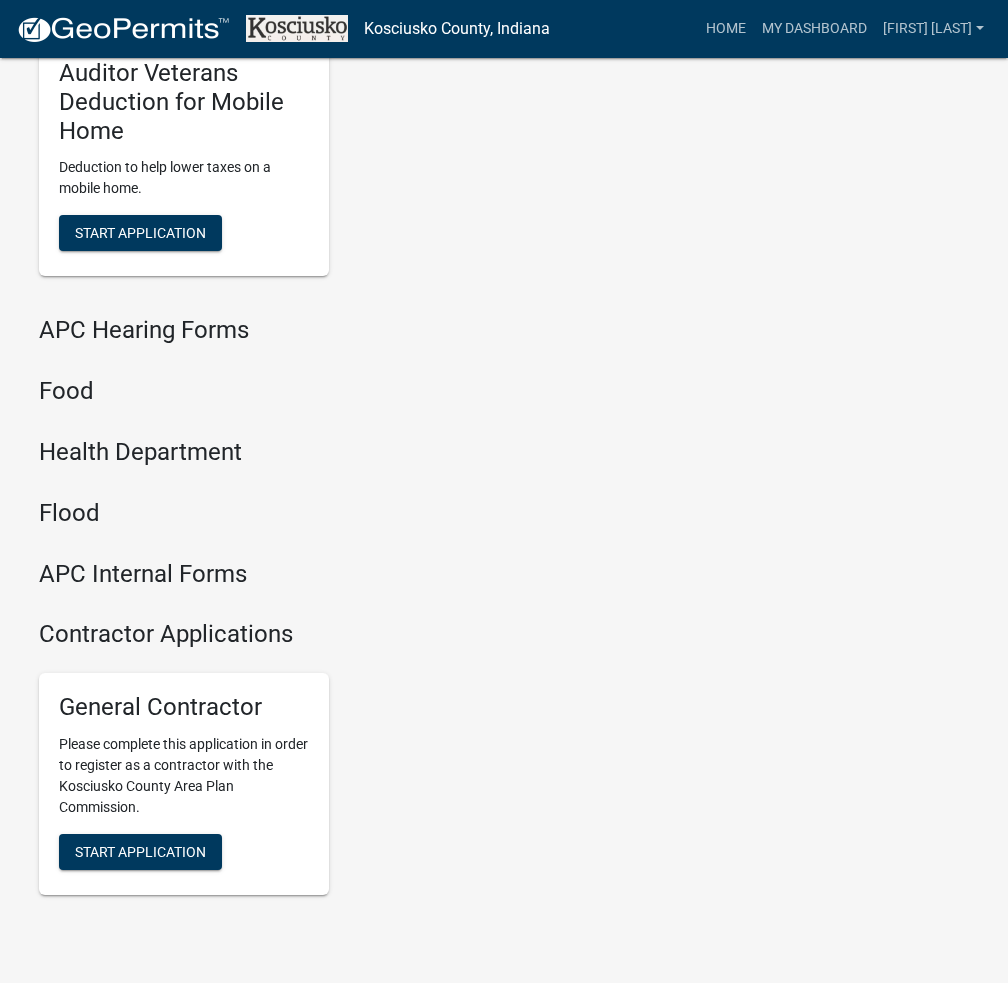 scroll, scrollTop: 2459, scrollLeft: 0, axis: vertical 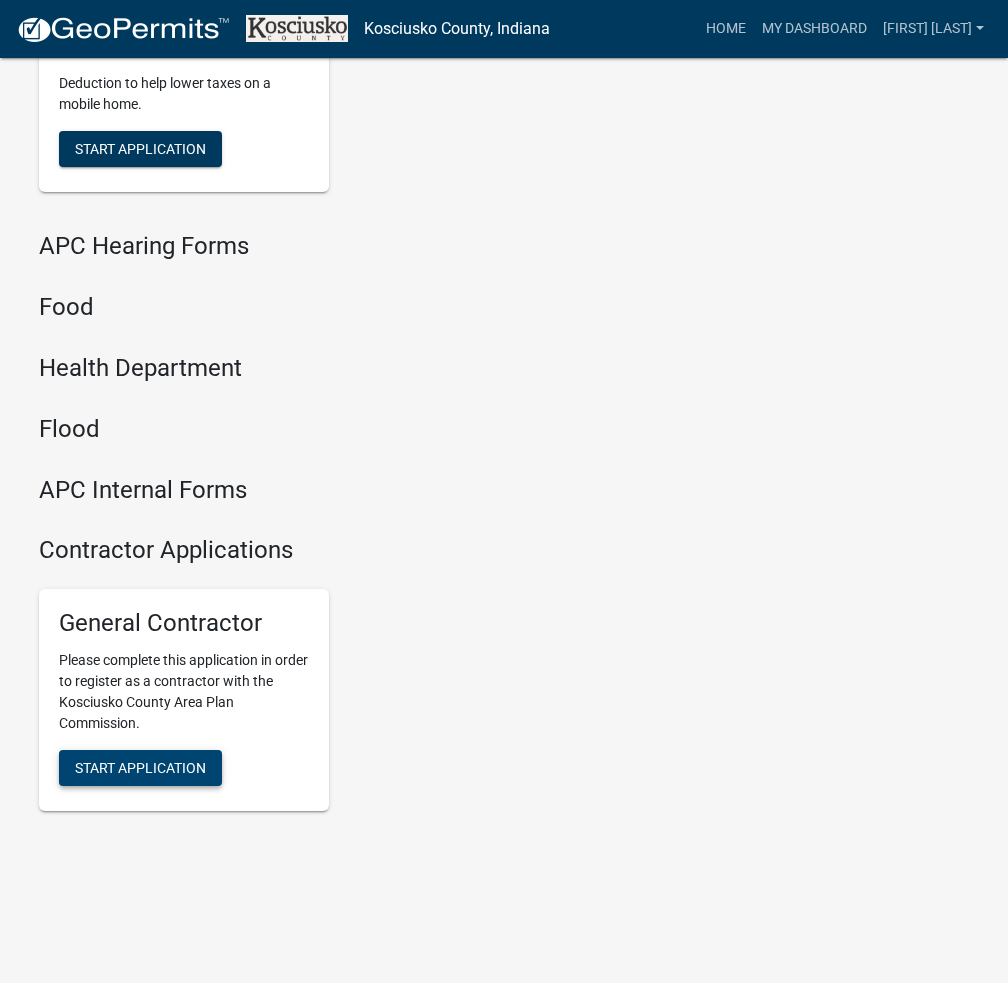 click on "Start Application" 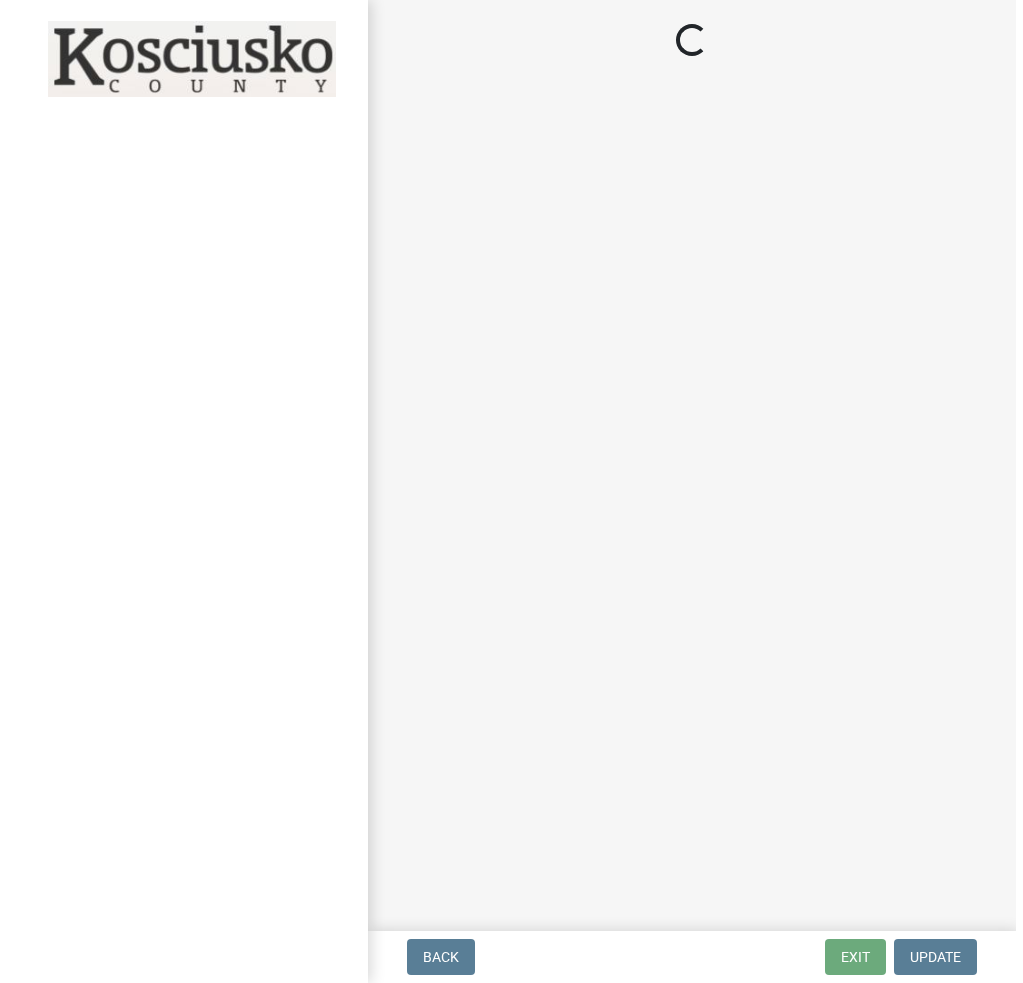 scroll, scrollTop: 0, scrollLeft: 0, axis: both 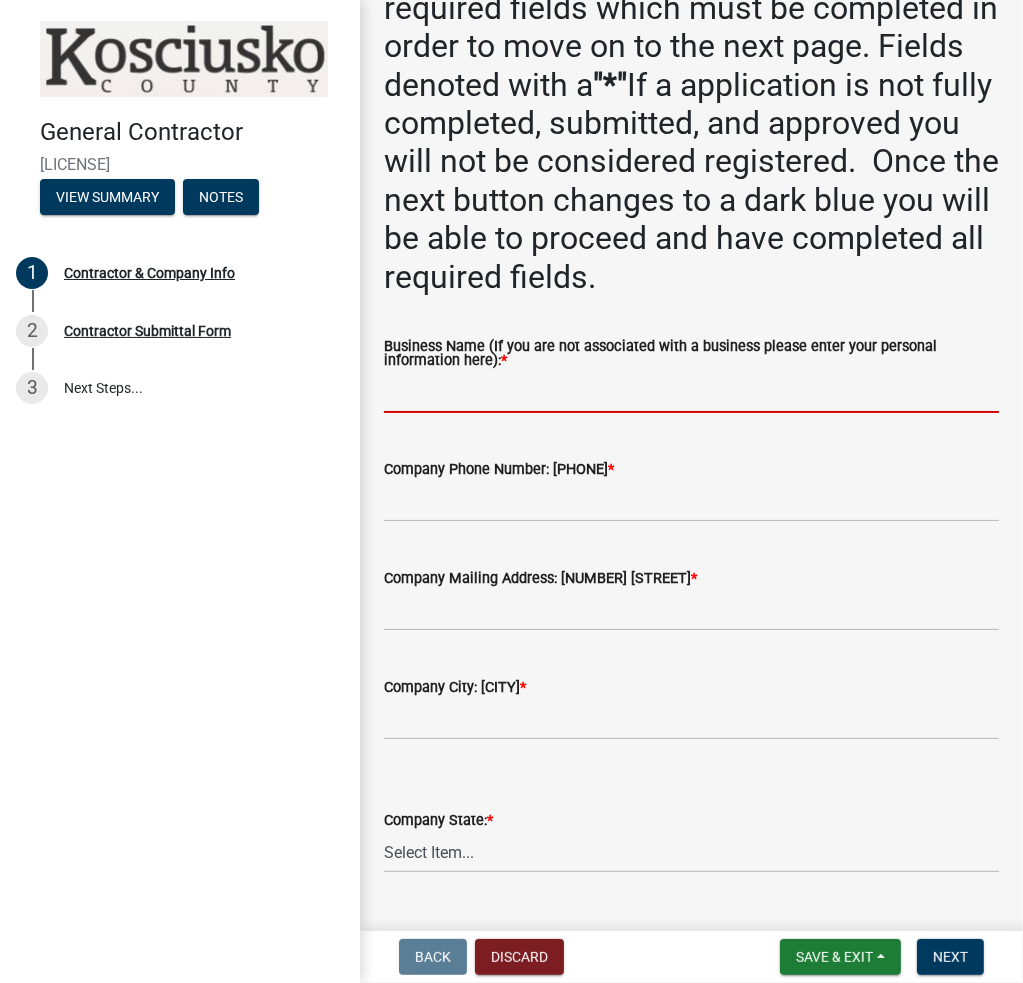click on "Business Name (If you are not associated with a business please enter your personal information here): *" at bounding box center [691, 392] 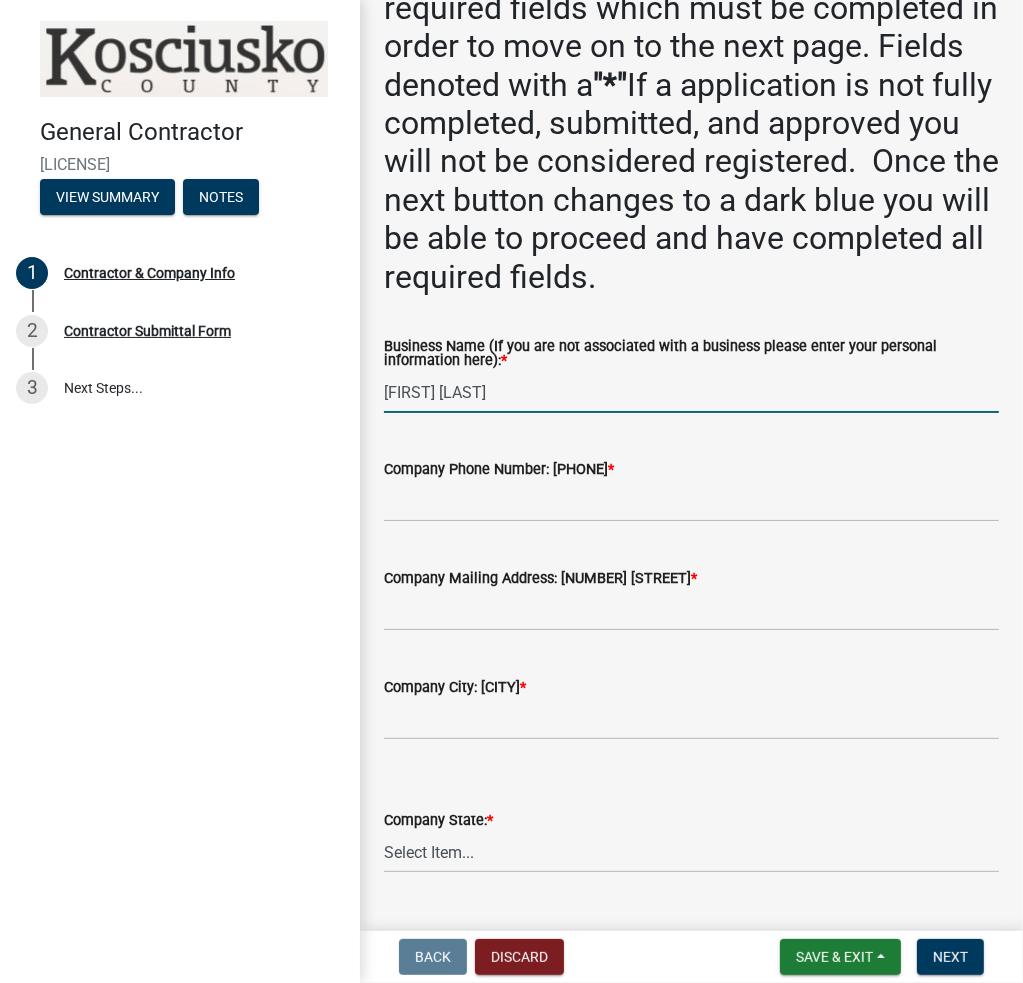 type on "[FIRST] [LAST]" 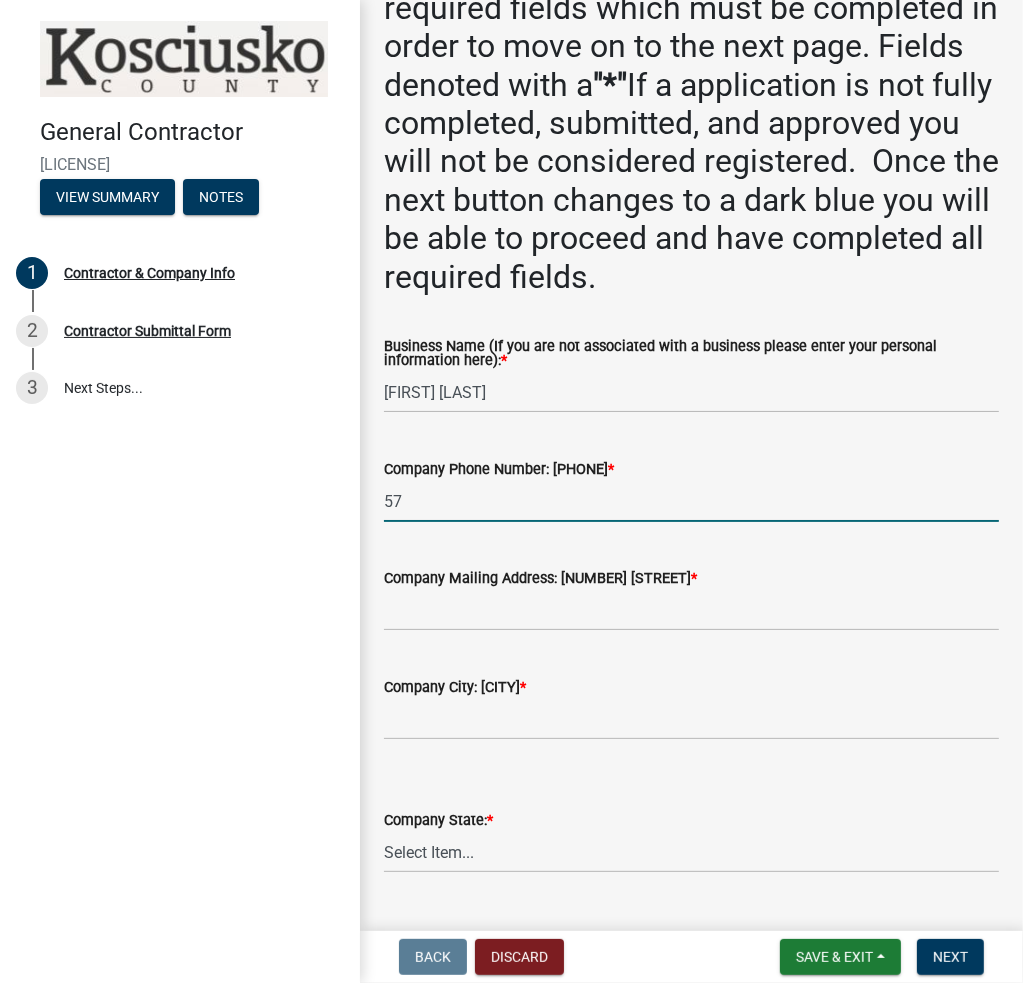 type on "5" 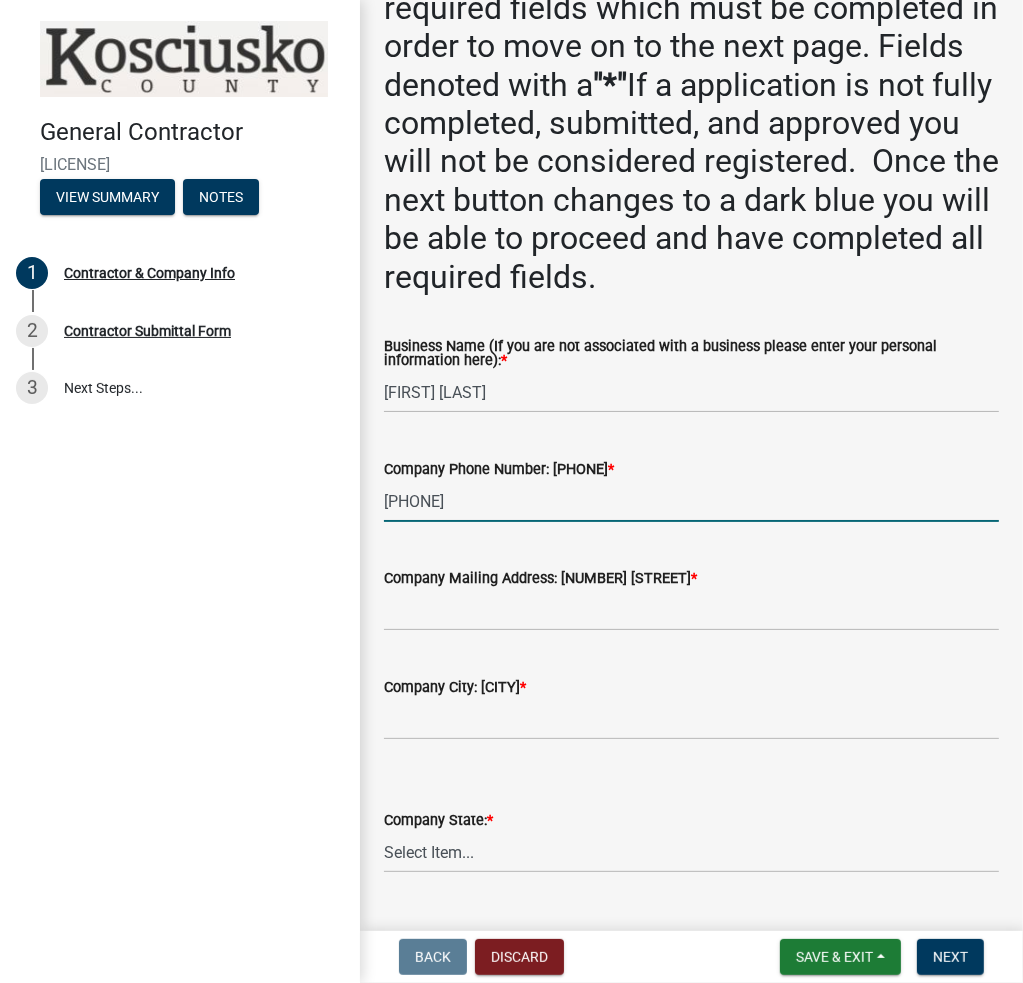 type on "[PHONE]" 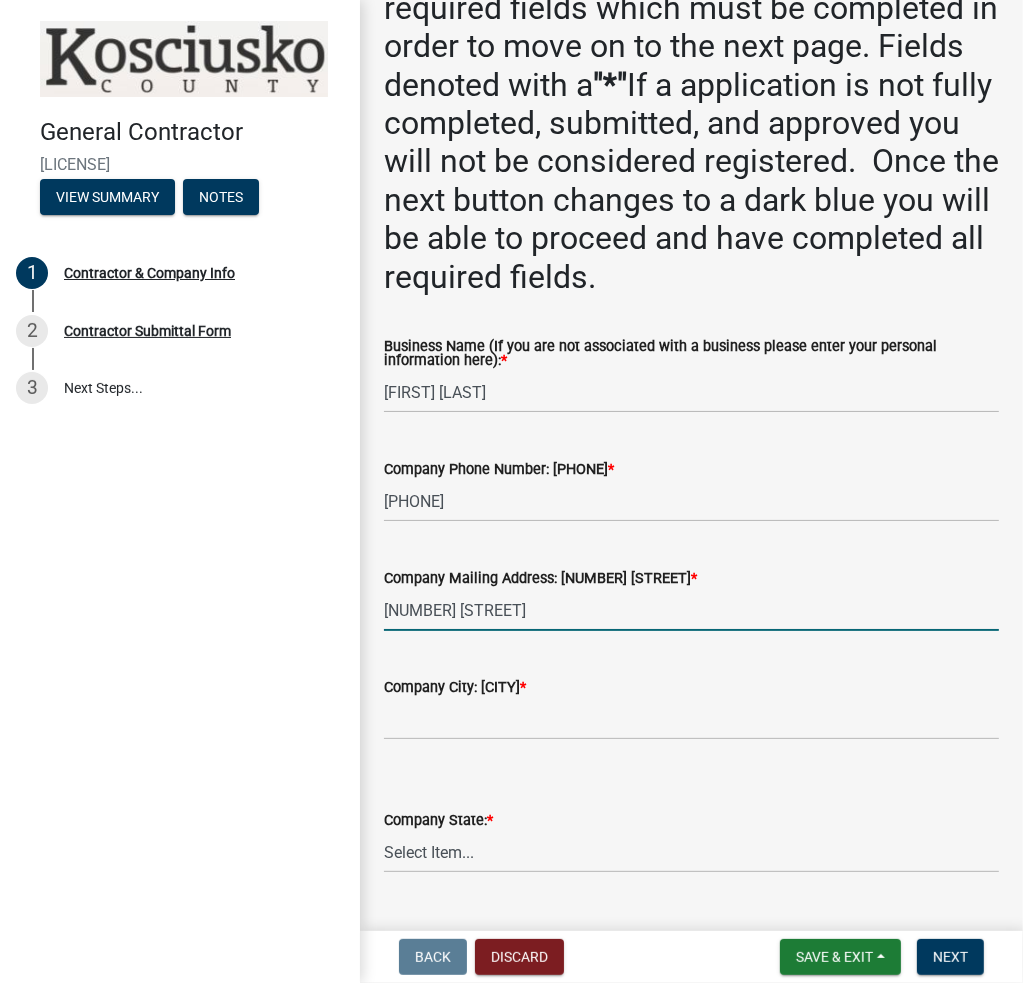 type on "[NUMBER] [STREET]" 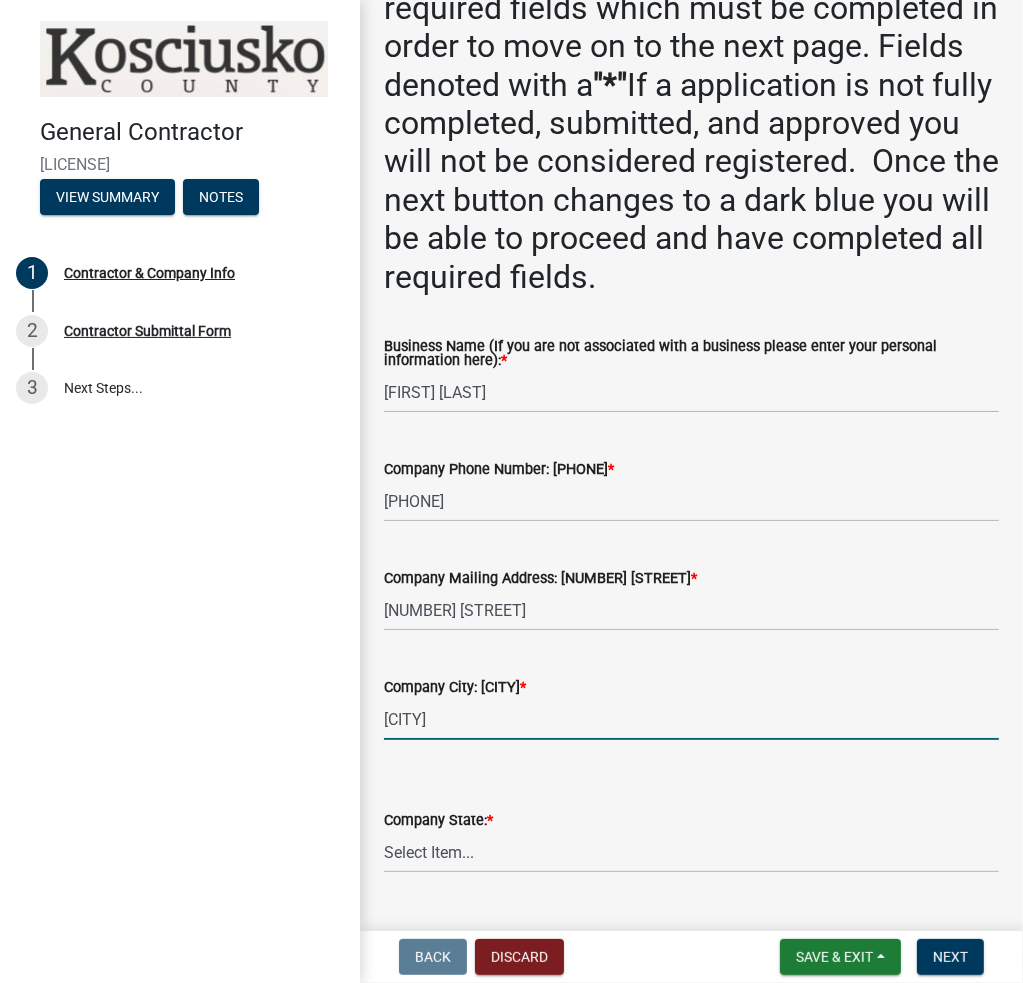 type on "[CITY]" 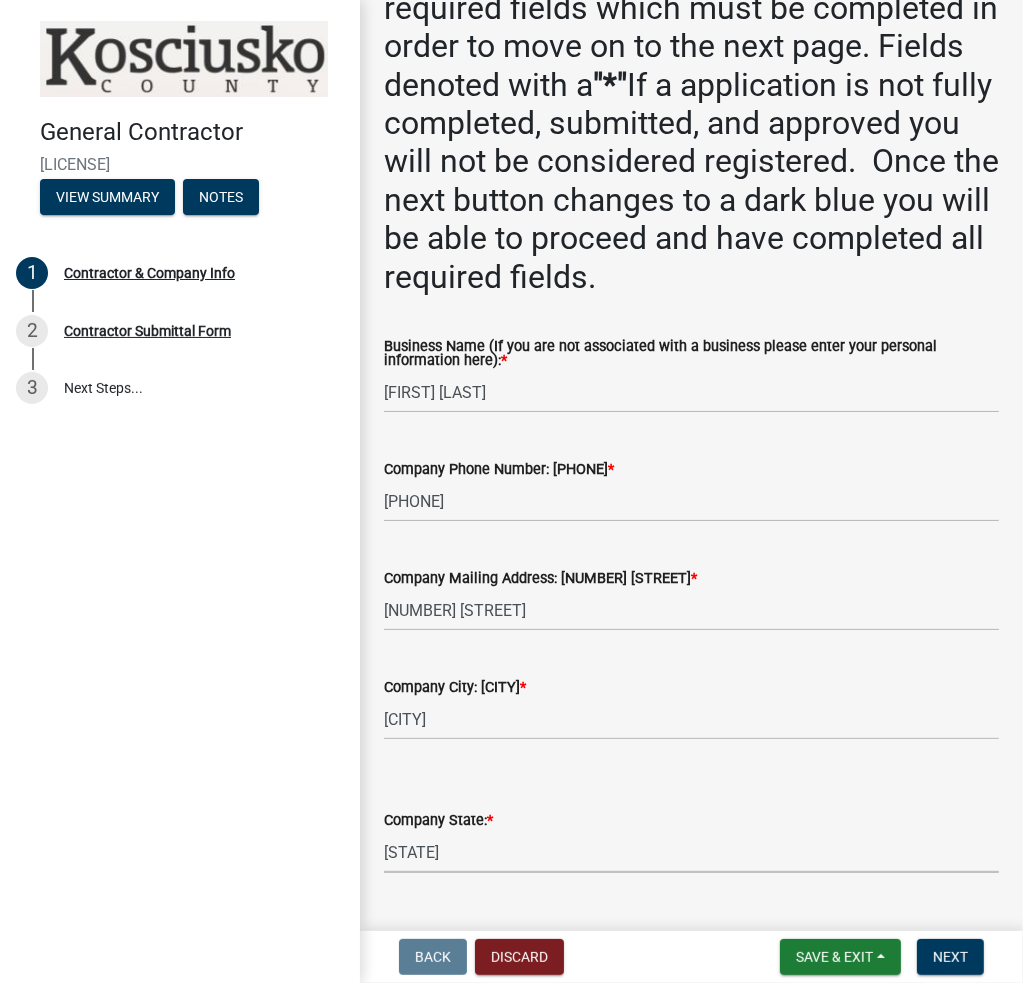 select on "IN" 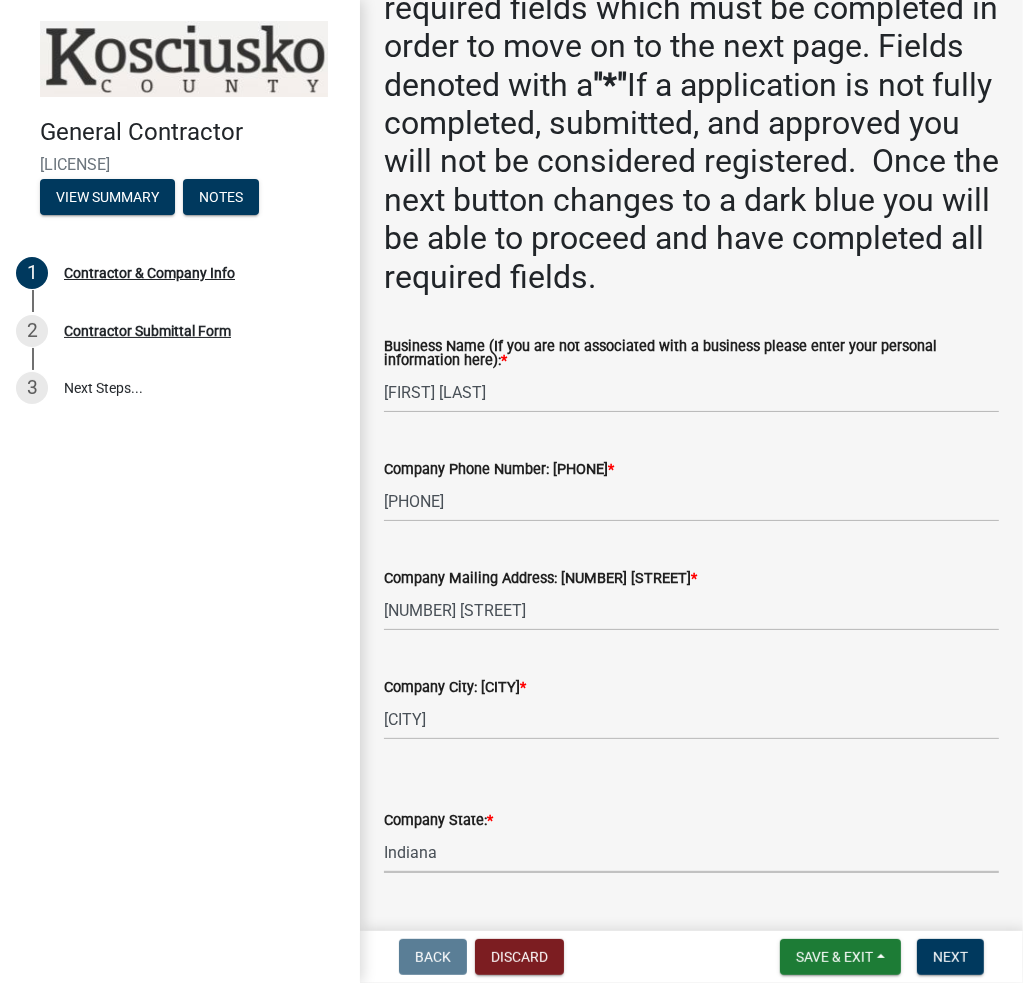 scroll, scrollTop: 702, scrollLeft: 0, axis: vertical 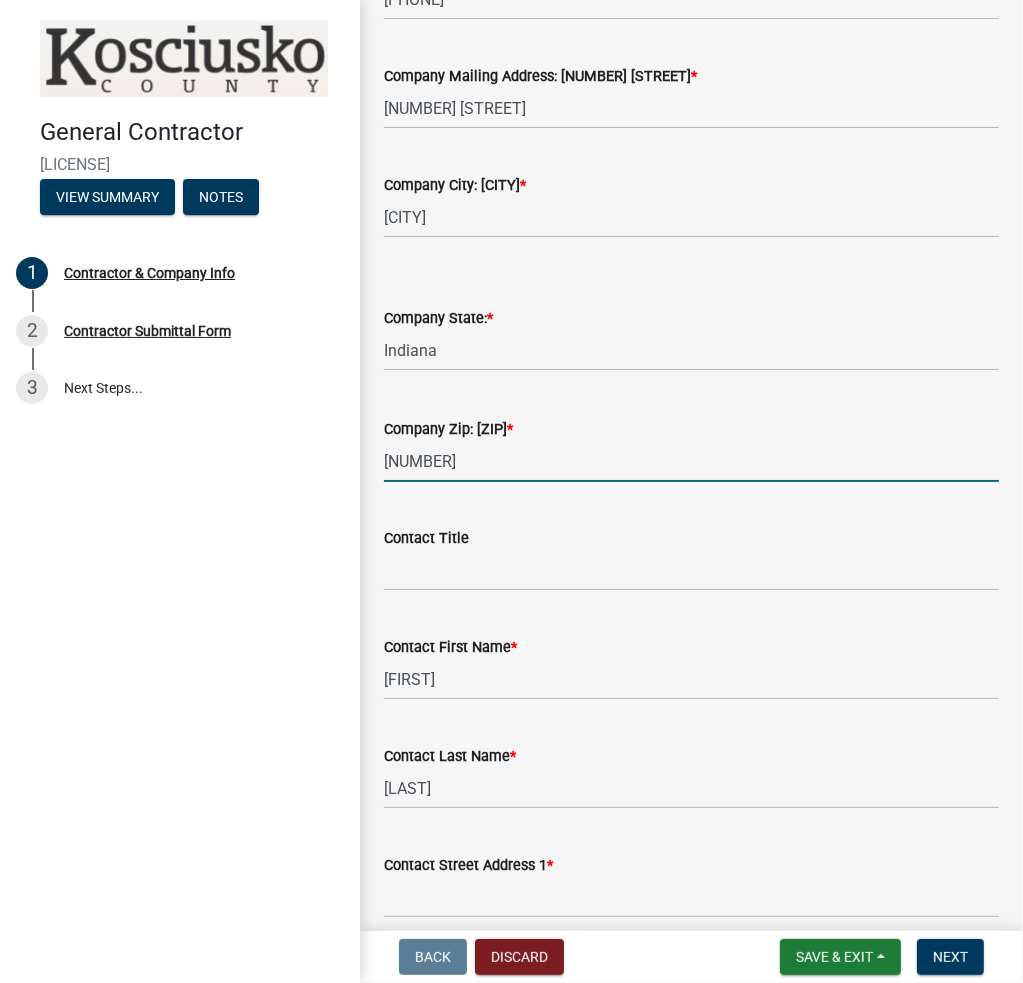 type on "[NUMBER]" 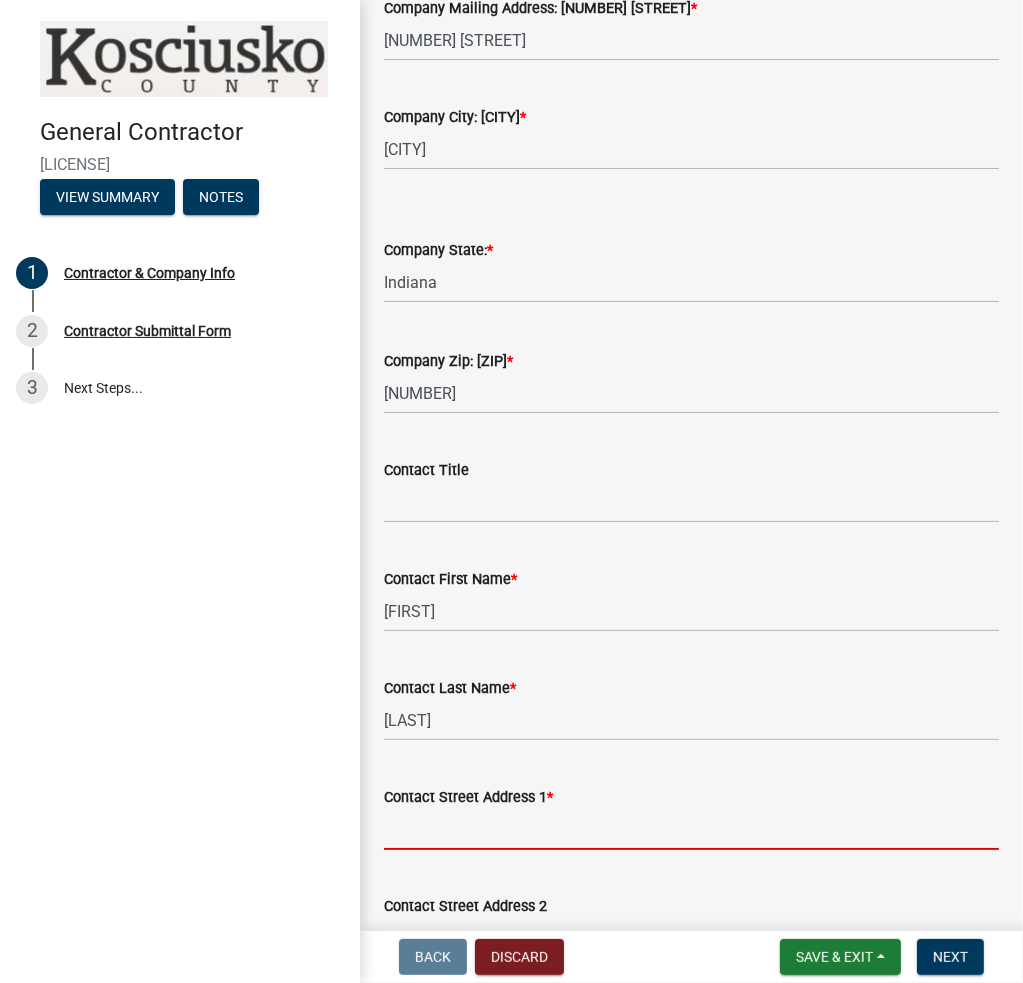 scroll, scrollTop: 802, scrollLeft: 0, axis: vertical 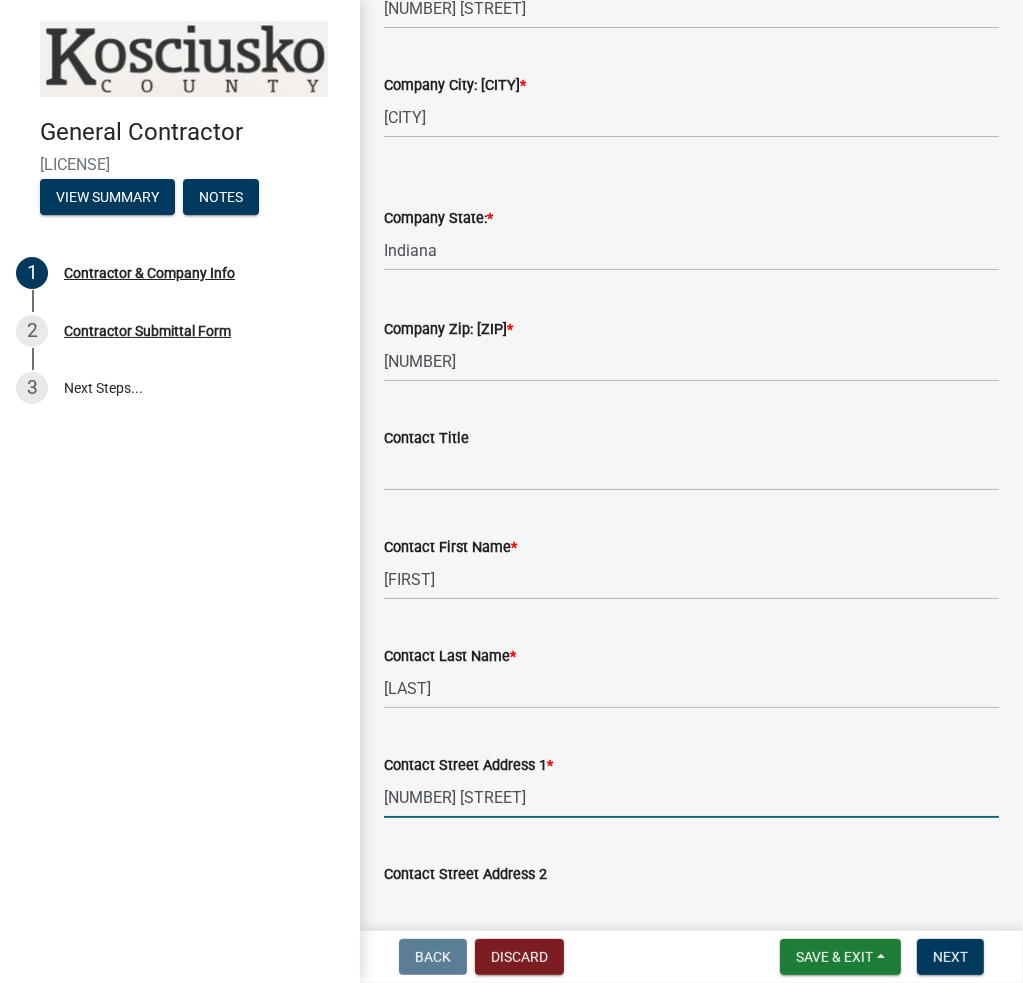 type on "[NUMBER] [STREET]" 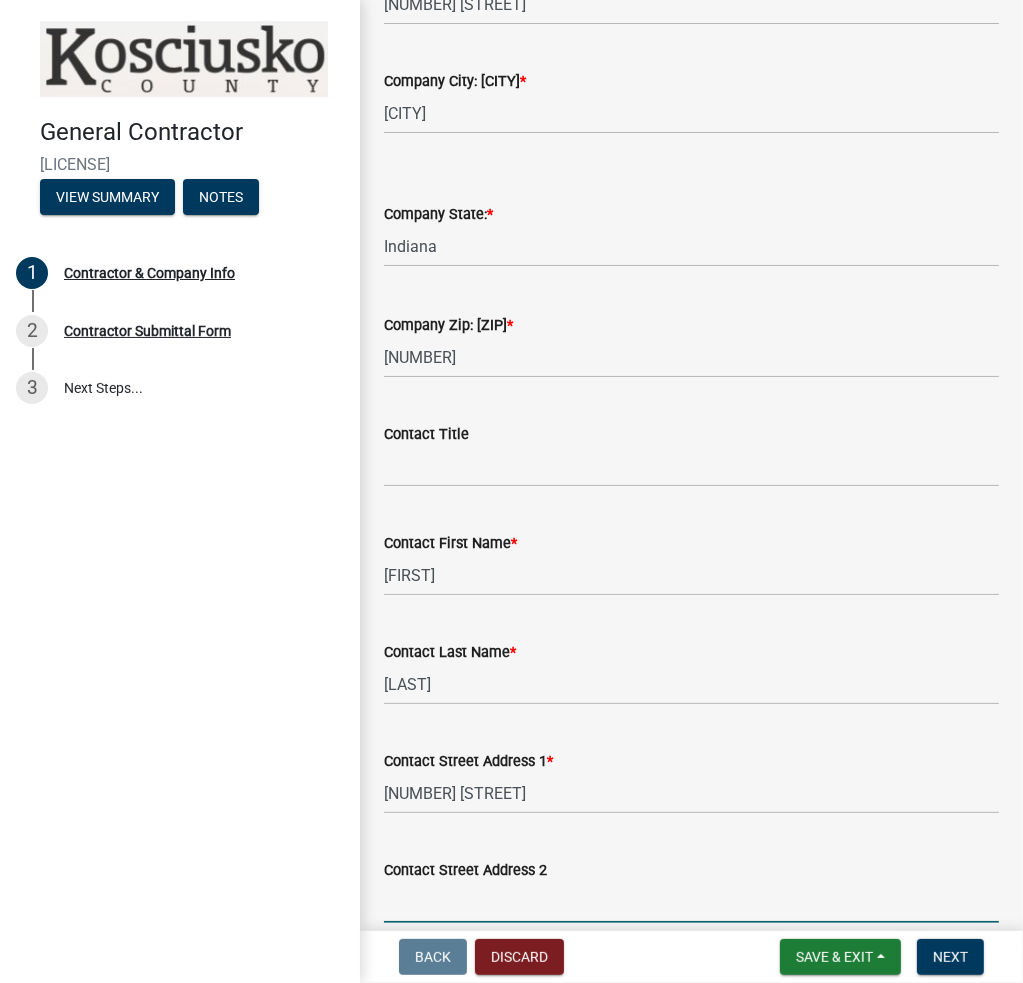 scroll, scrollTop: 1356, scrollLeft: 0, axis: vertical 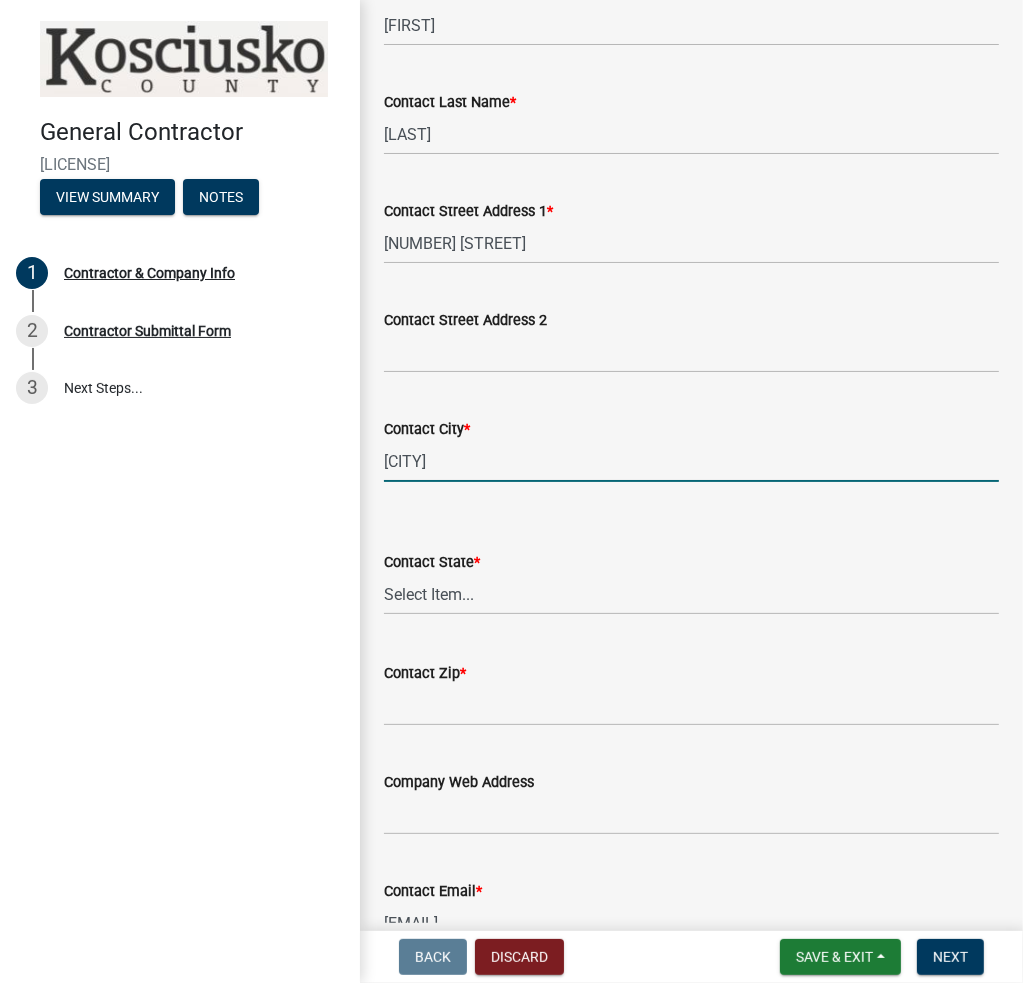 type on "[CITY]" 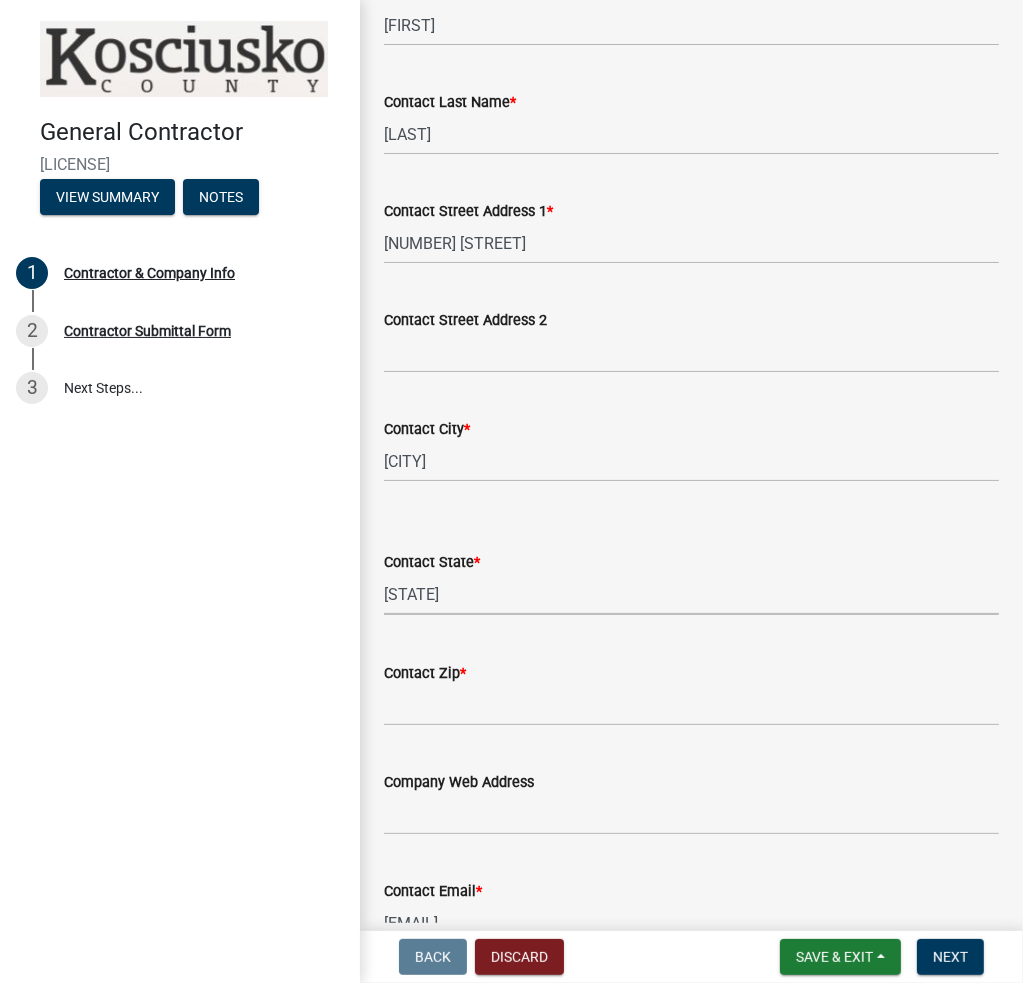select on "IN" 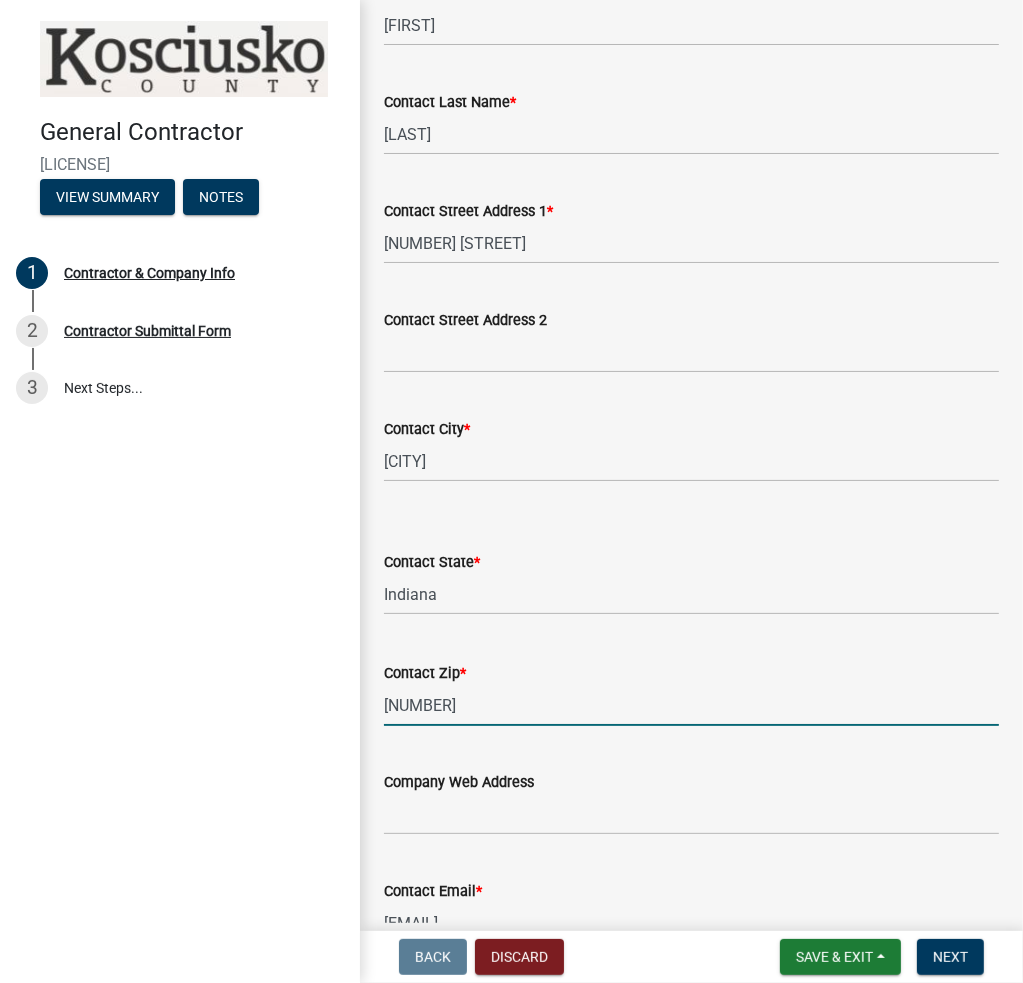 type on "[NUMBER]" 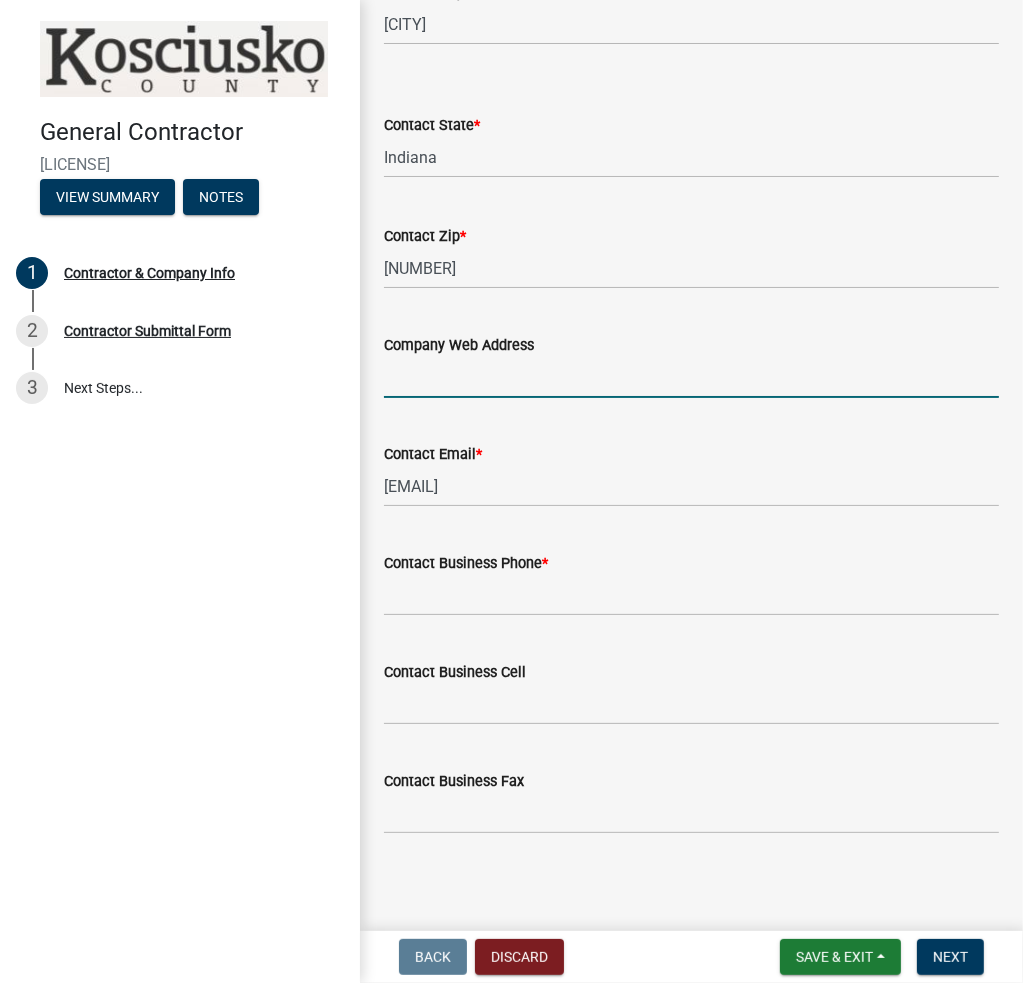 scroll, scrollTop: 1798, scrollLeft: 0, axis: vertical 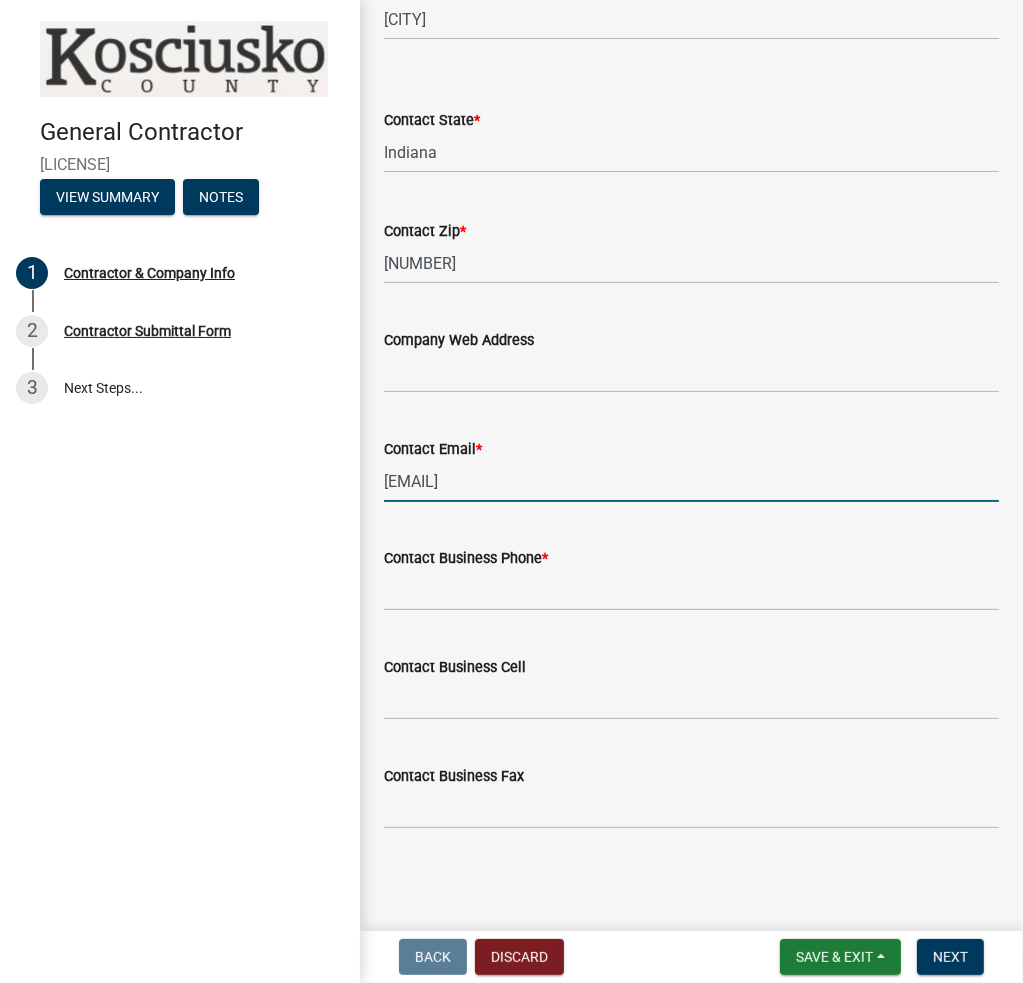 drag, startPoint x: 628, startPoint y: 491, endPoint x: 266, endPoint y: 483, distance: 362.08838 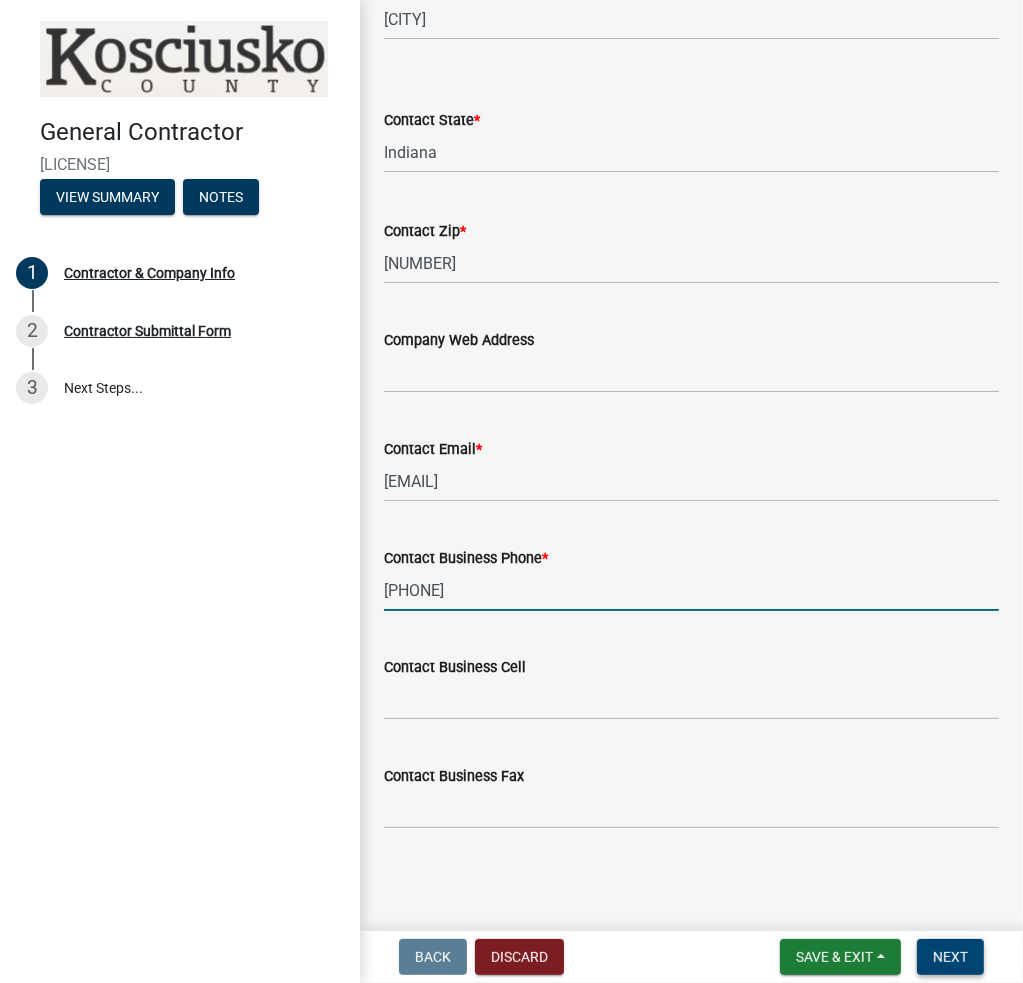 type on "[PHONE]" 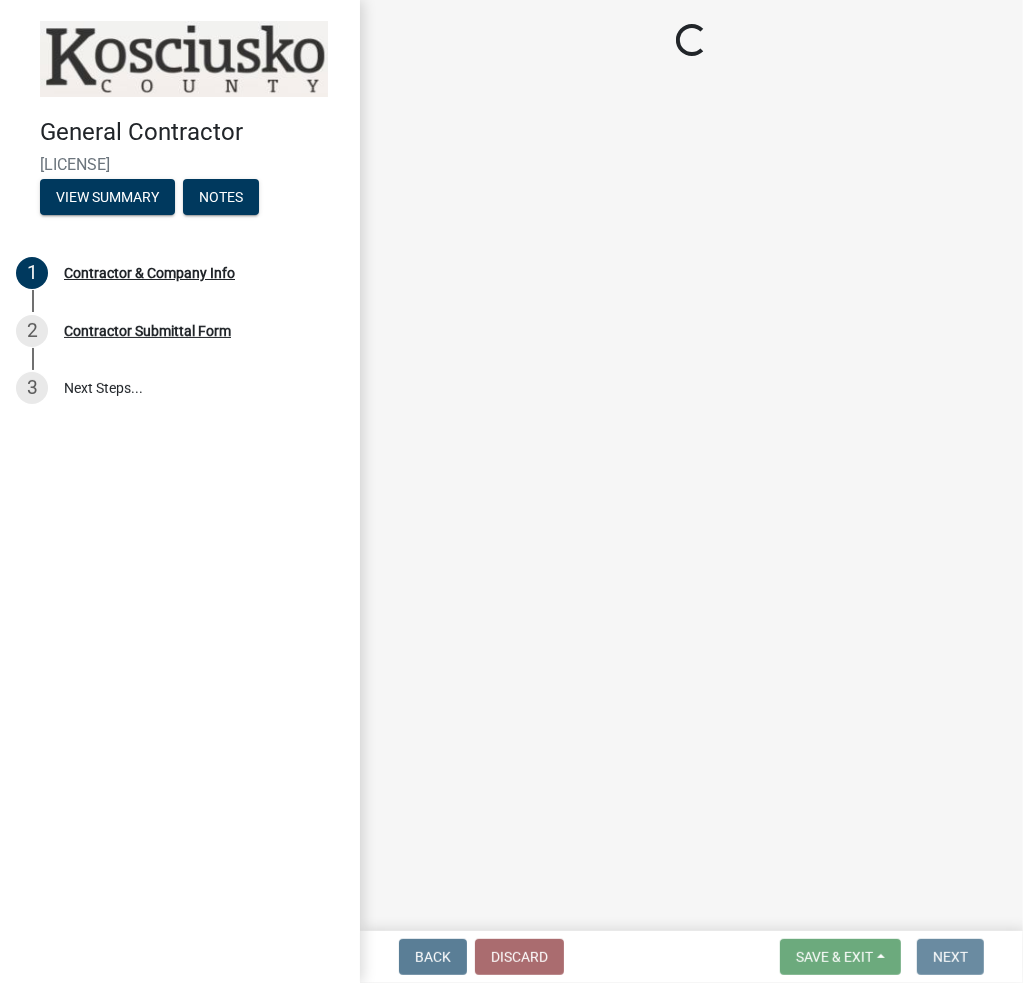 scroll, scrollTop: 0, scrollLeft: 0, axis: both 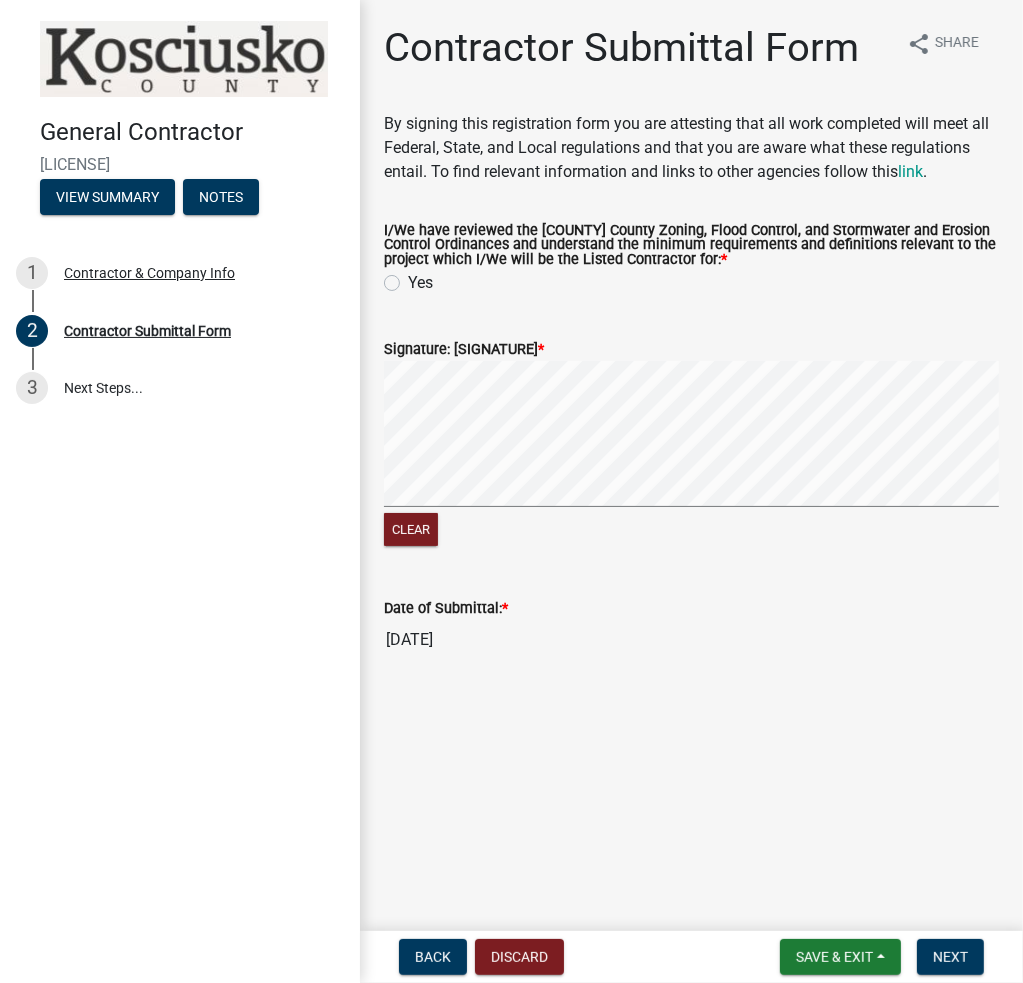 click on "Yes" 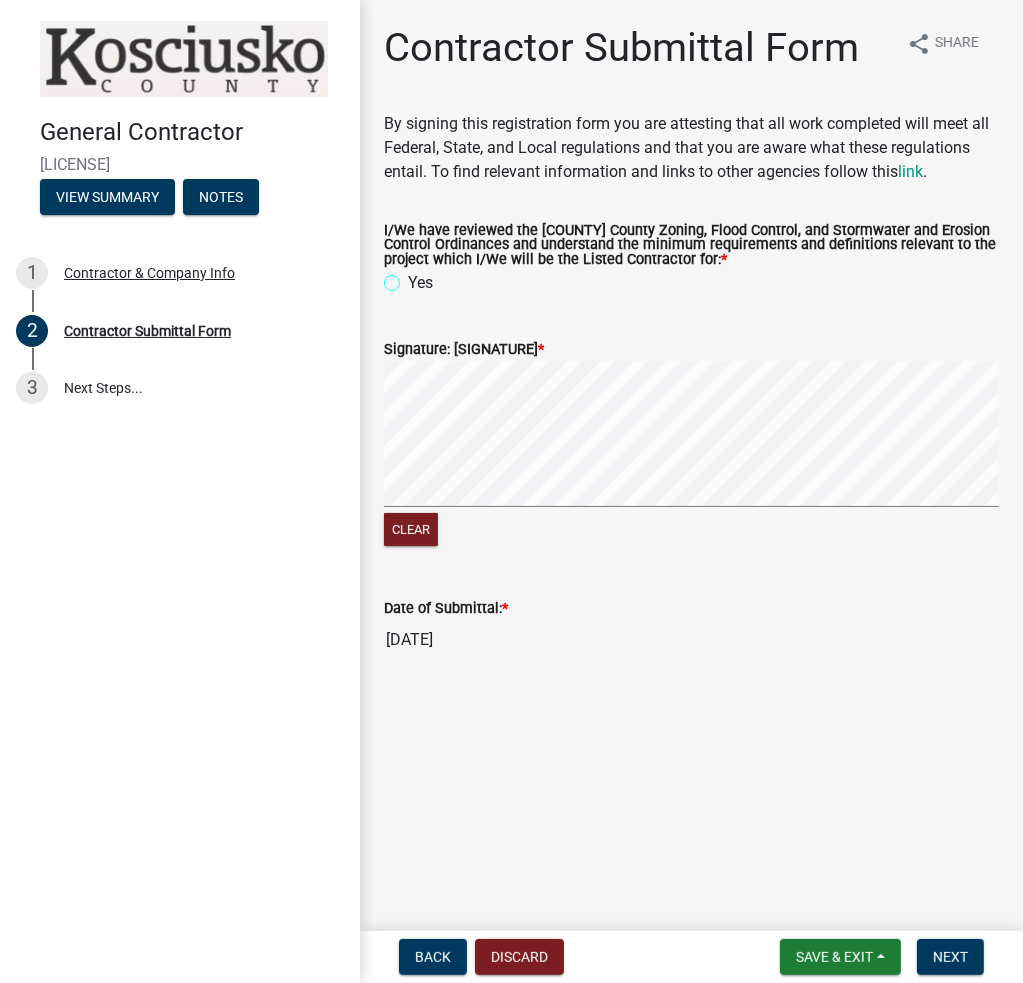 click on "Yes" at bounding box center [414, 277] 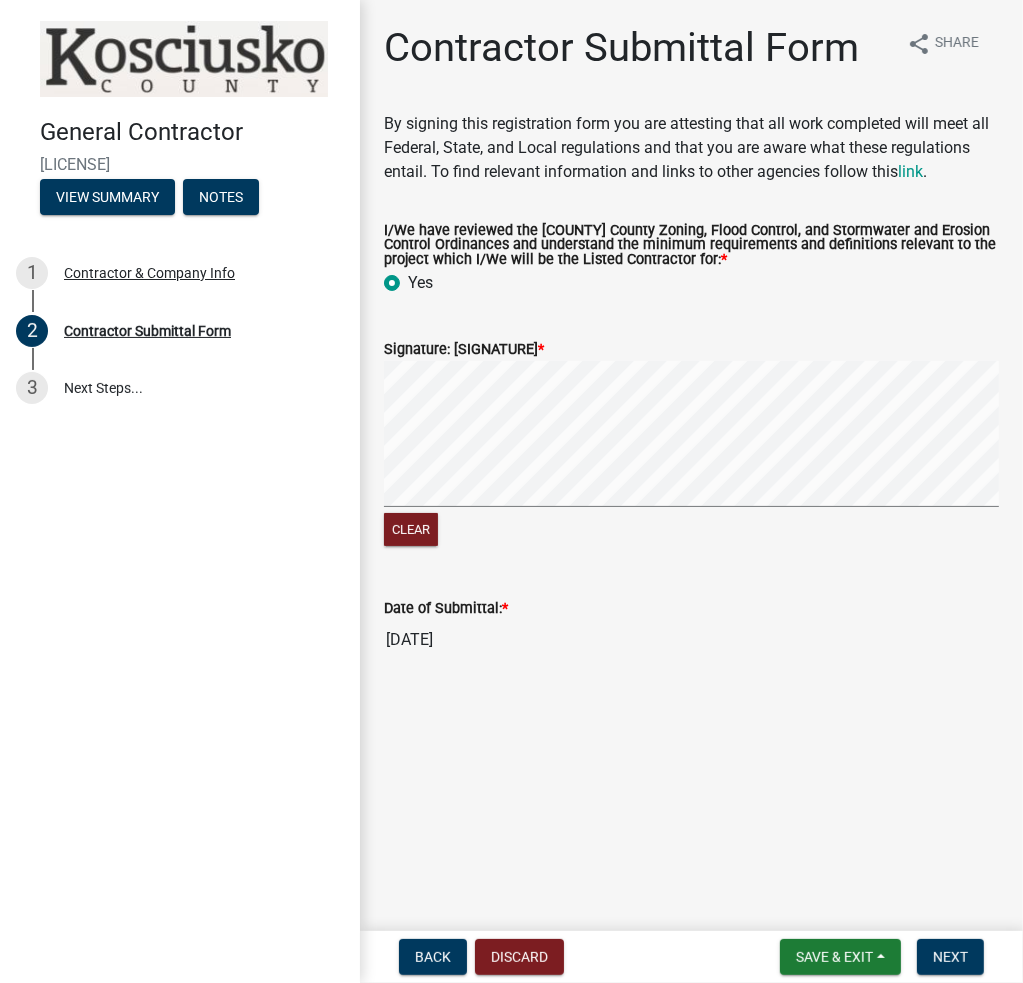 radio on "true" 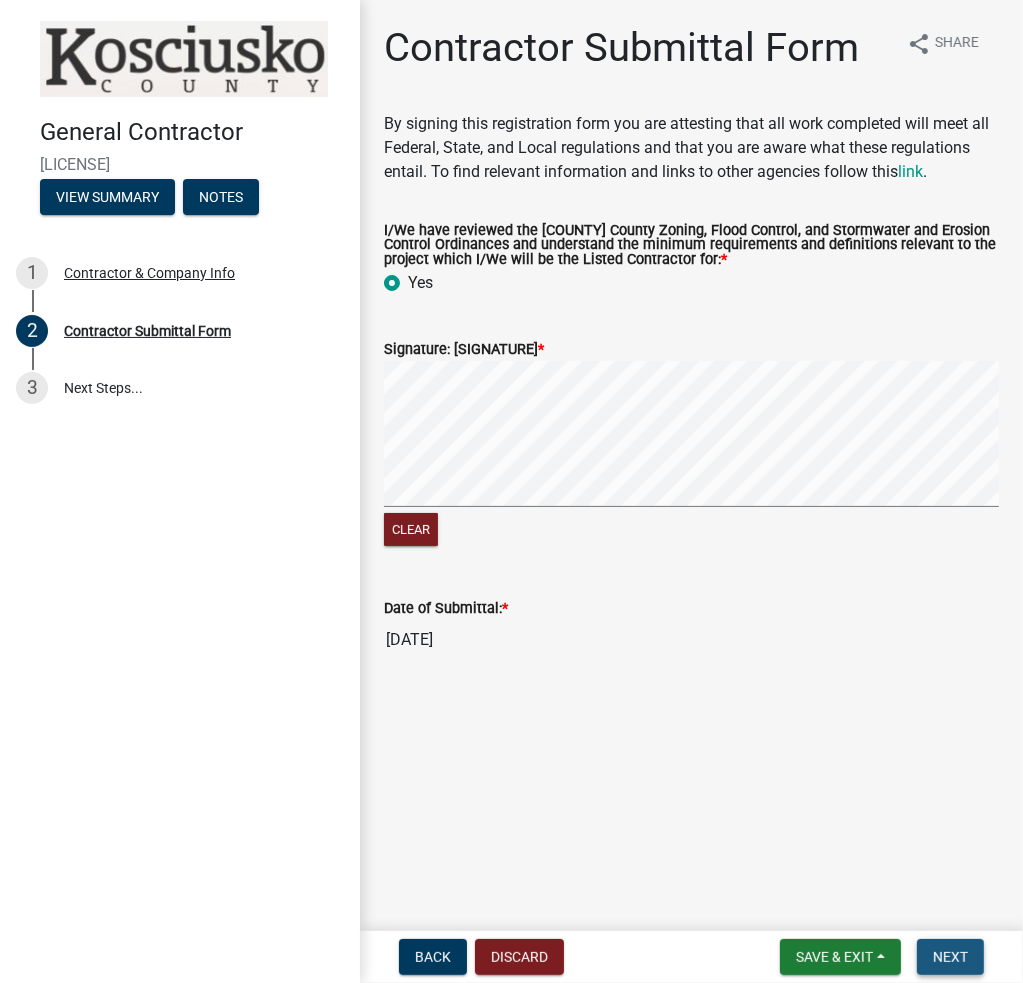 click on "Next" at bounding box center (950, 957) 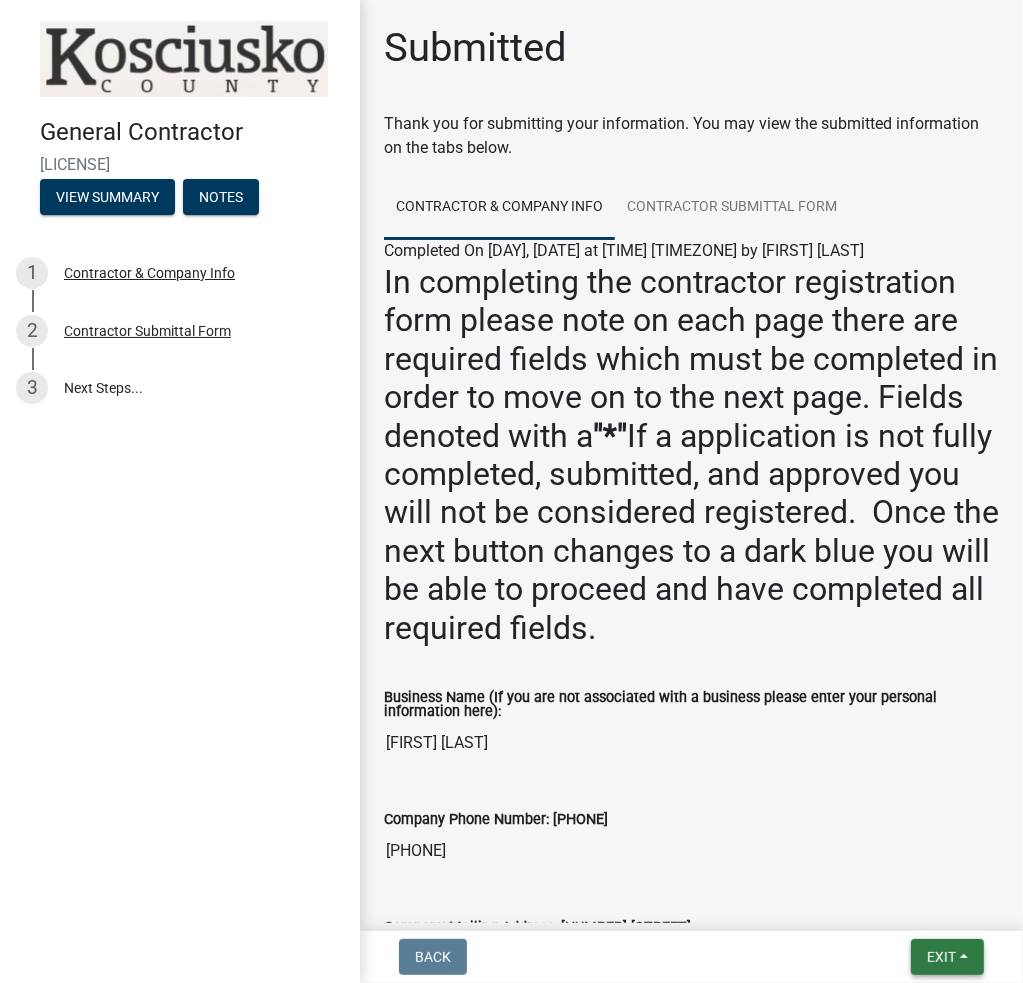 click on "Exit" at bounding box center [941, 957] 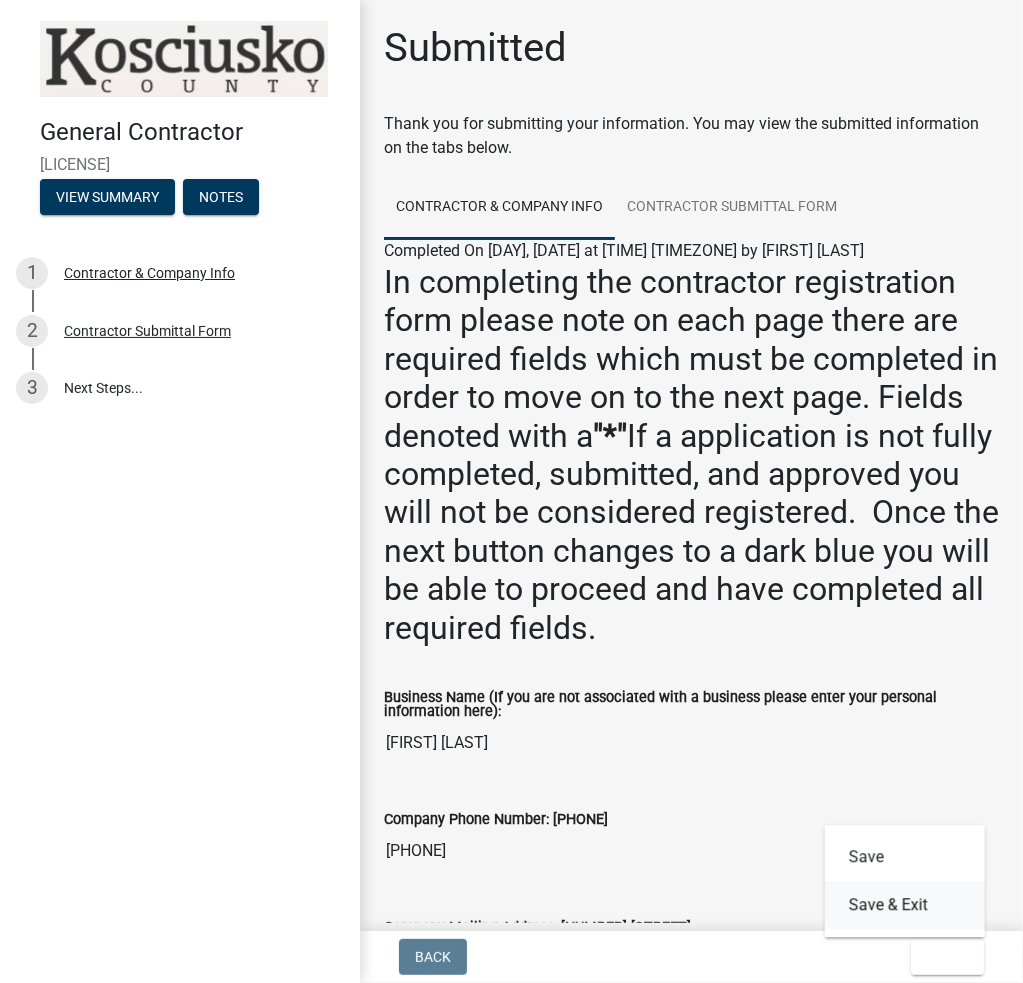click on "Save & Exit" at bounding box center (905, 905) 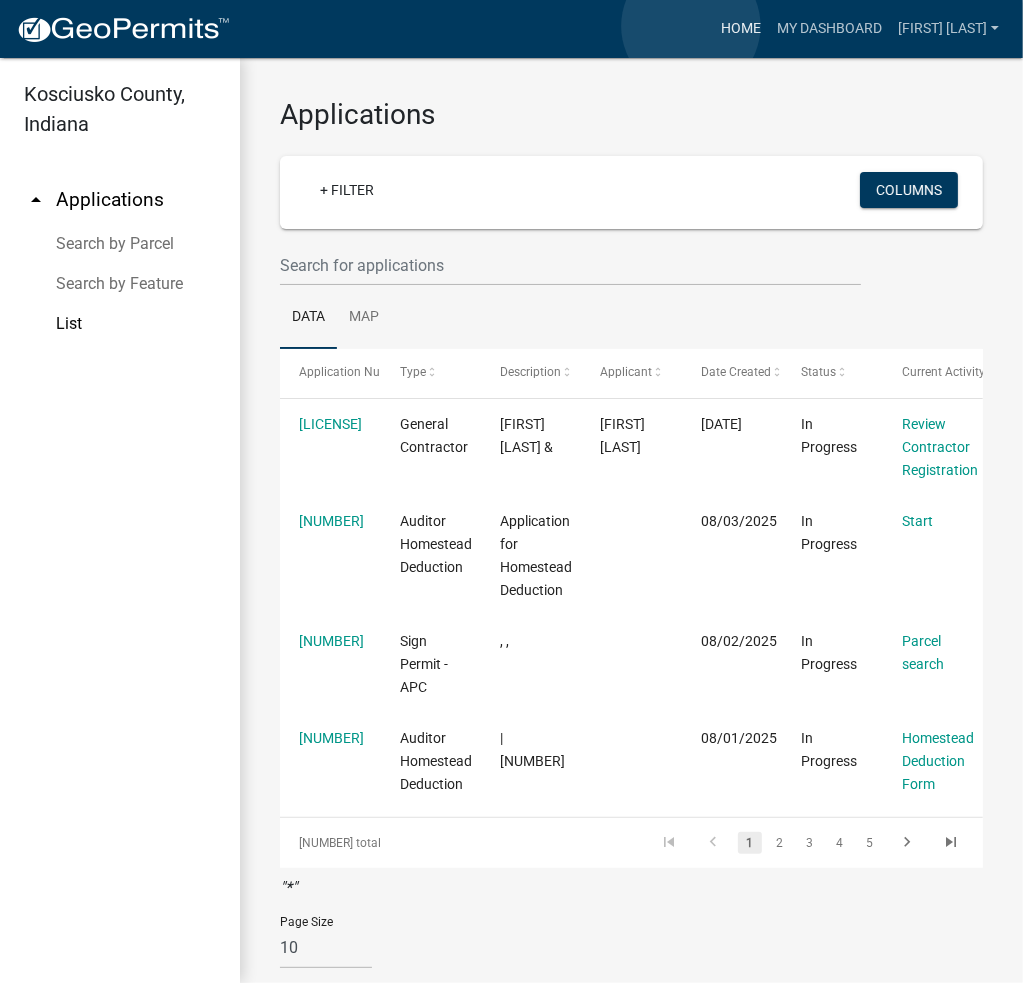 click on "Home" at bounding box center [741, 29] 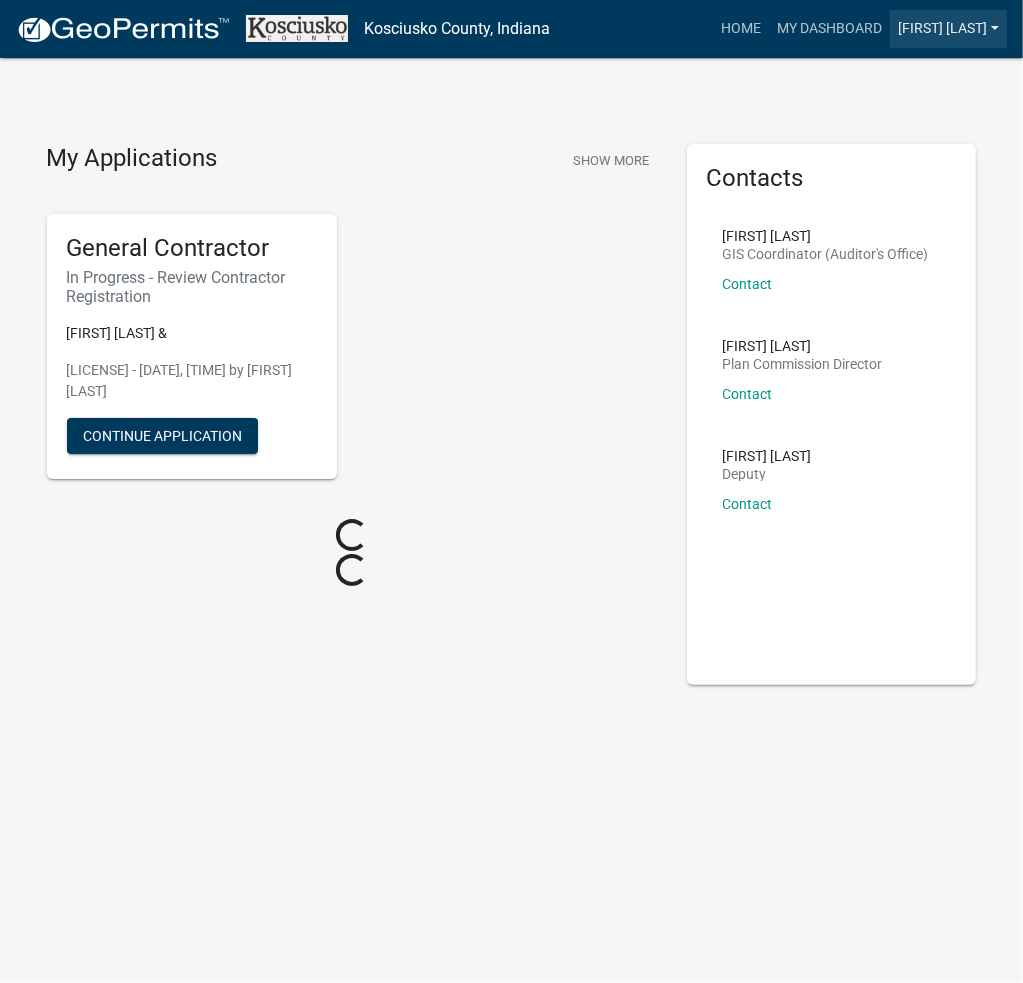 click on "[FIRST] [LAST]" at bounding box center (948, 29) 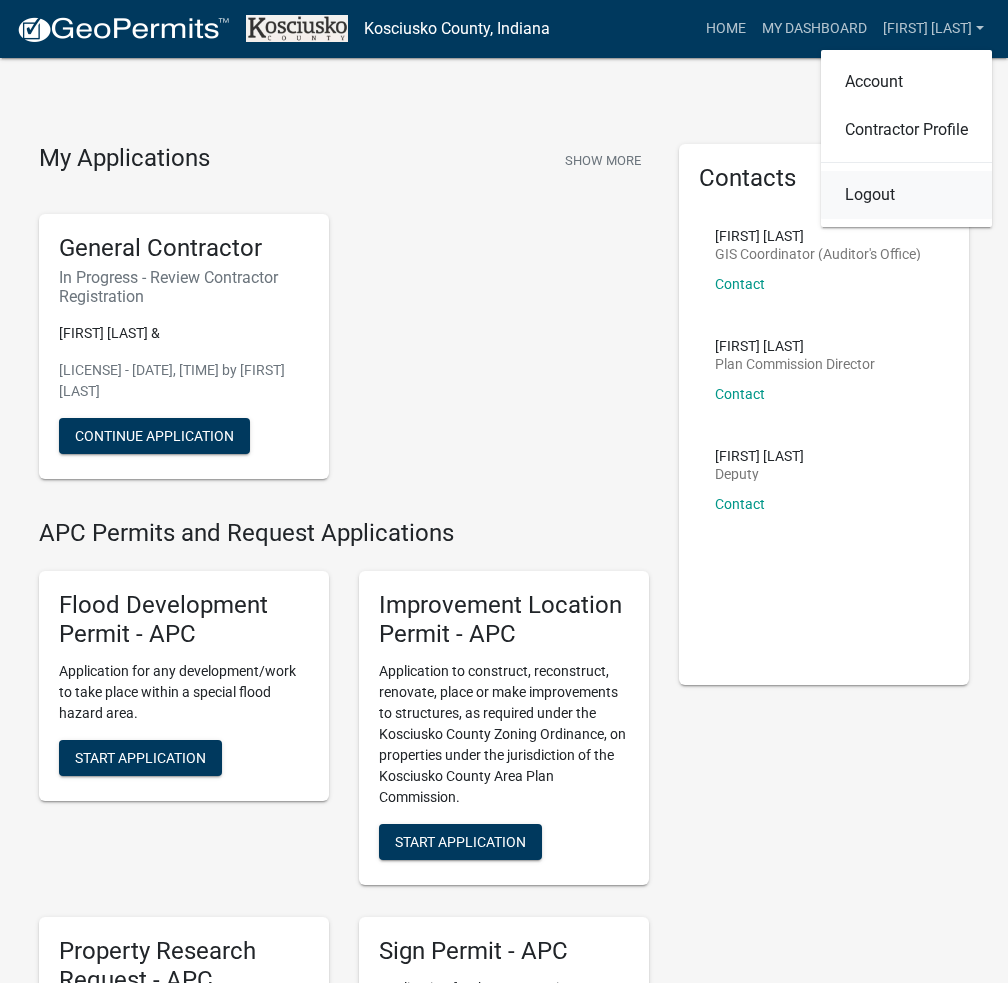 click on "Logout" at bounding box center (906, 195) 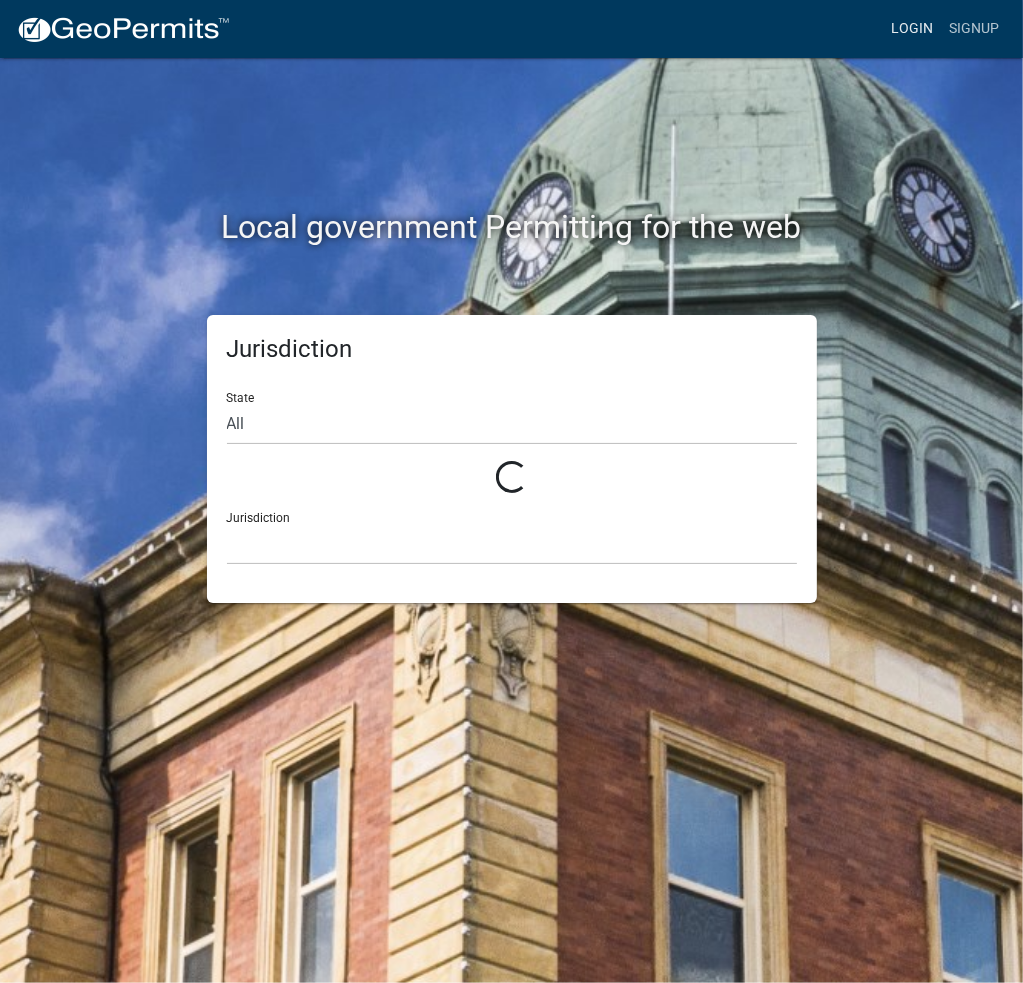 click on "Login" at bounding box center (912, 29) 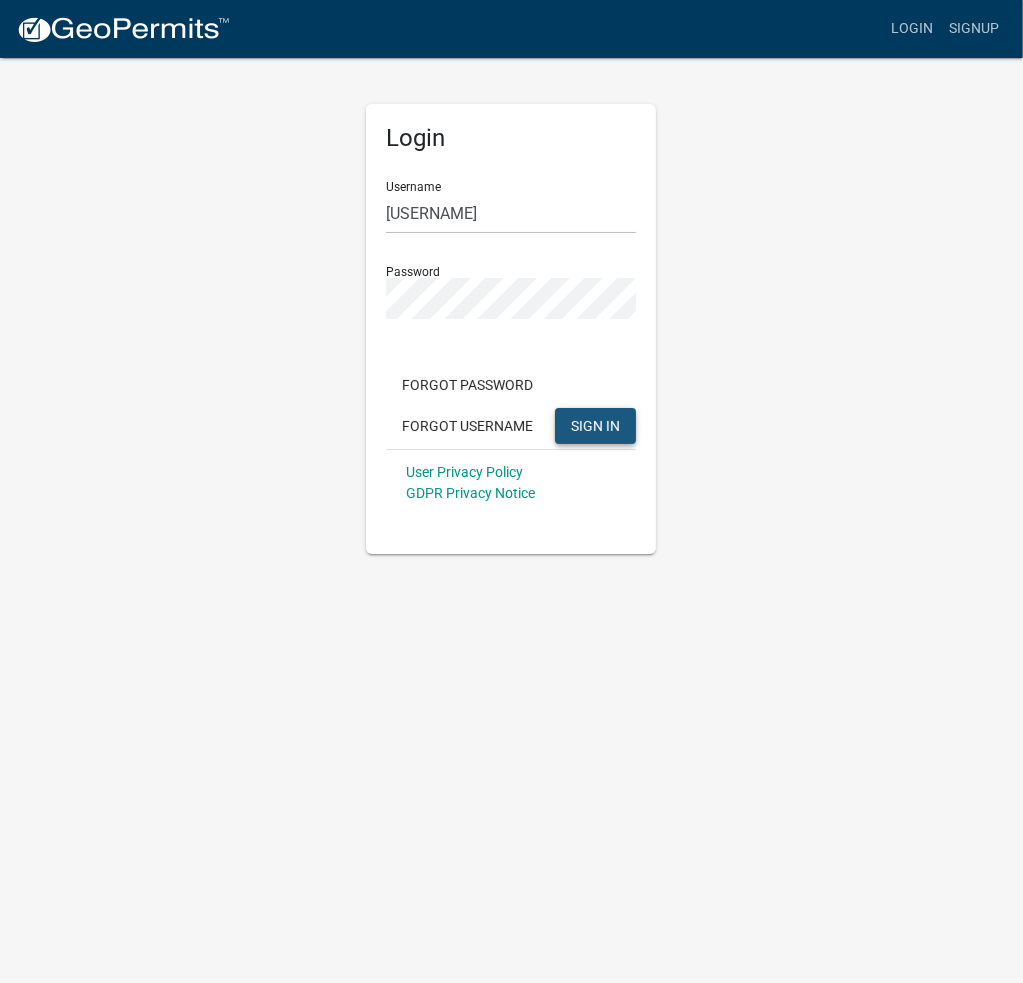 click on "SIGN IN" 